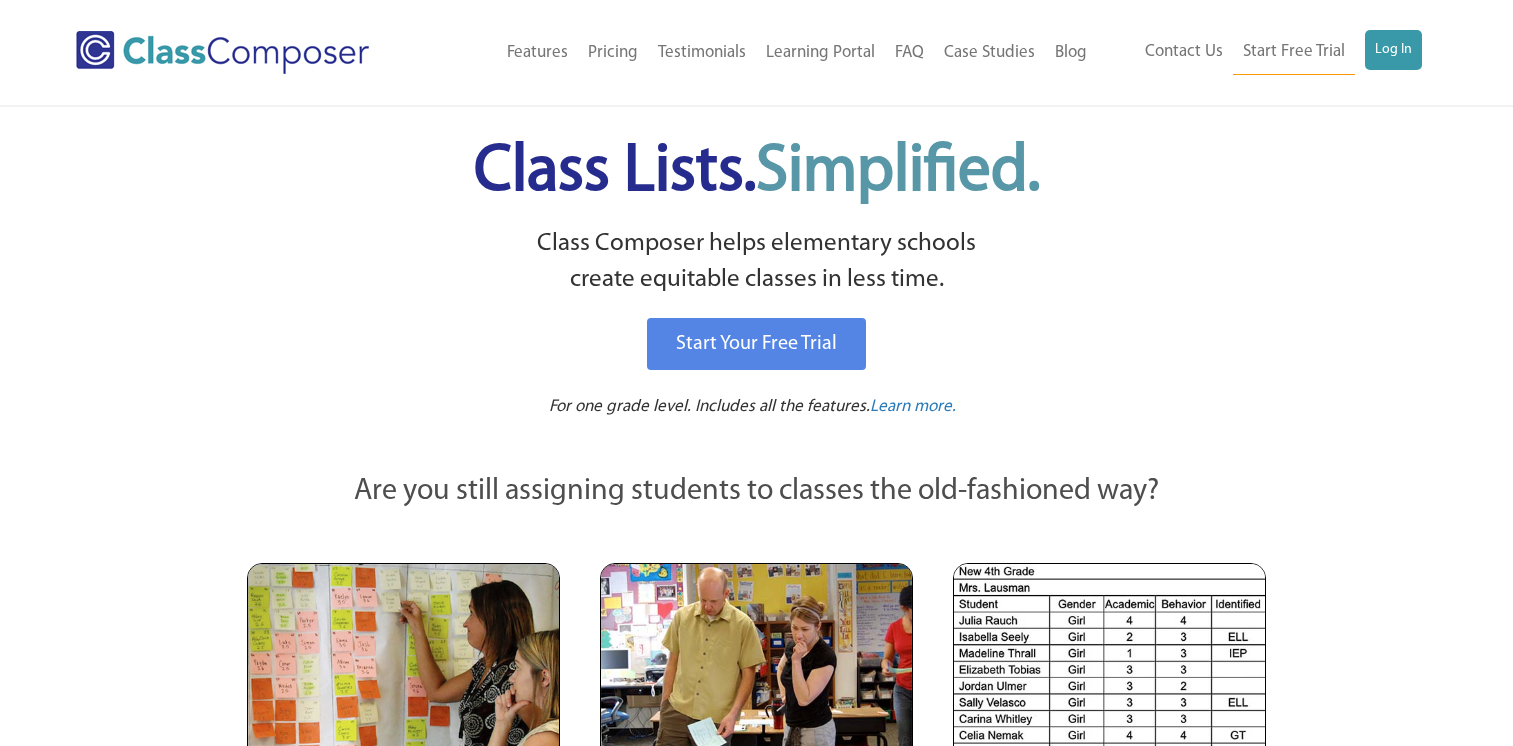 scroll, scrollTop: 0, scrollLeft: 0, axis: both 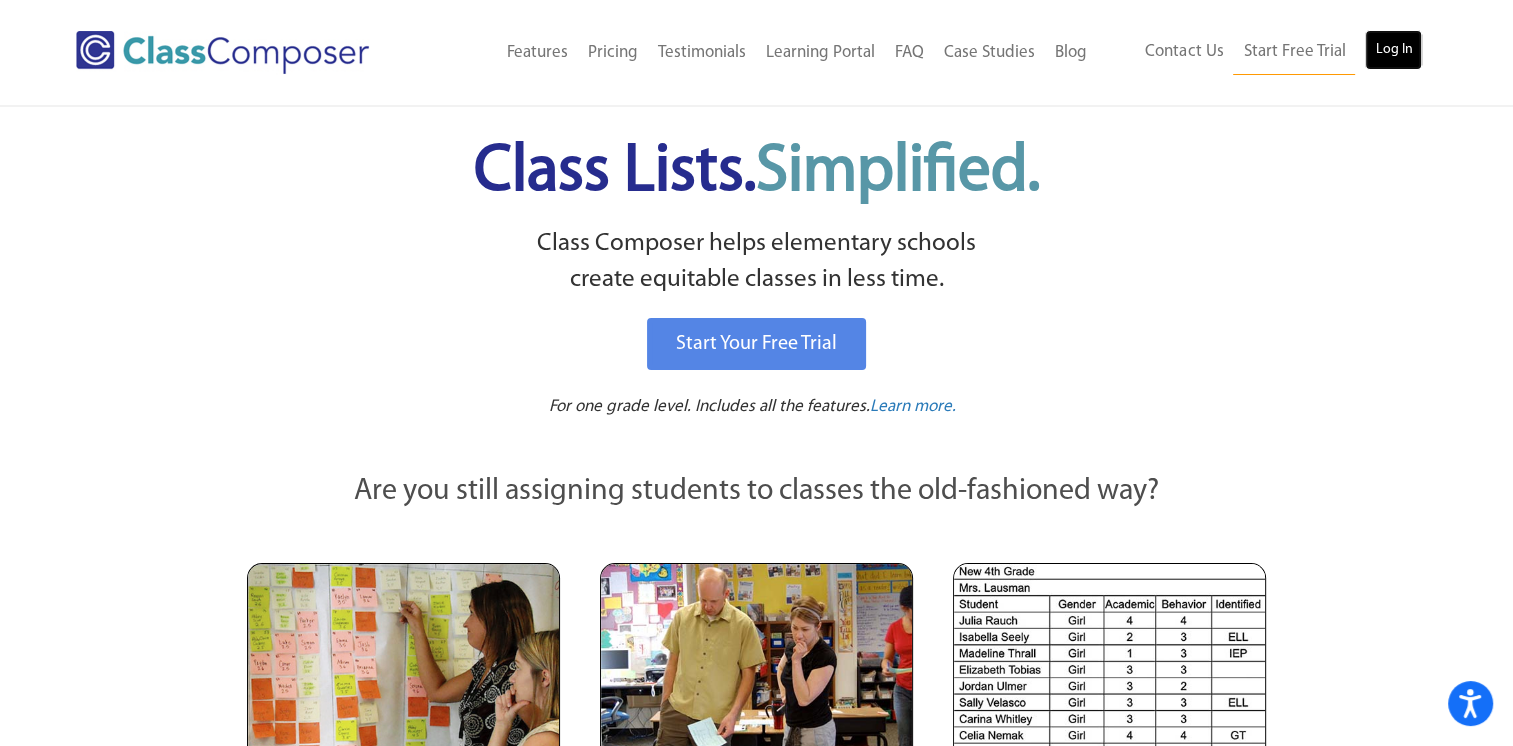 click on "Log In" at bounding box center [1393, 50] 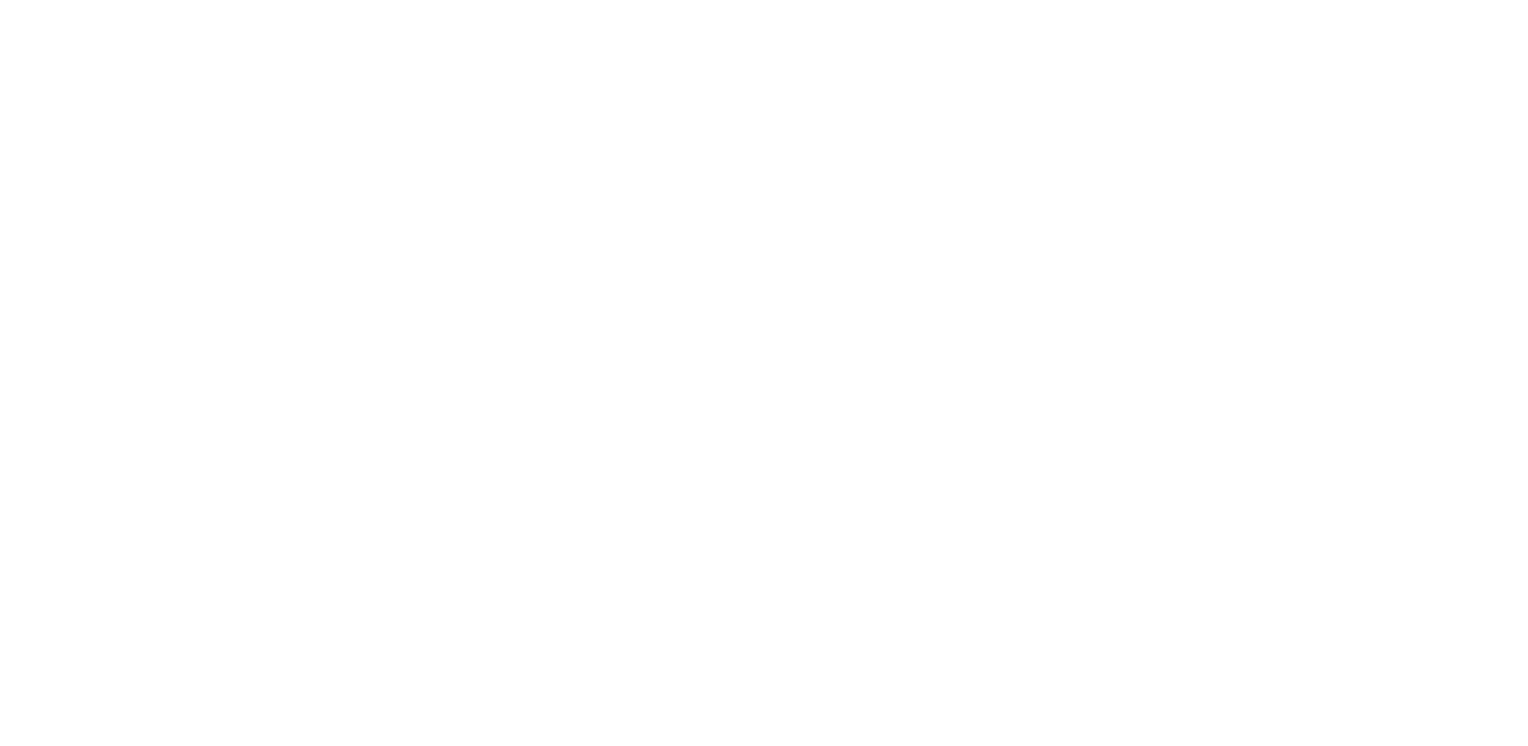 scroll, scrollTop: 0, scrollLeft: 0, axis: both 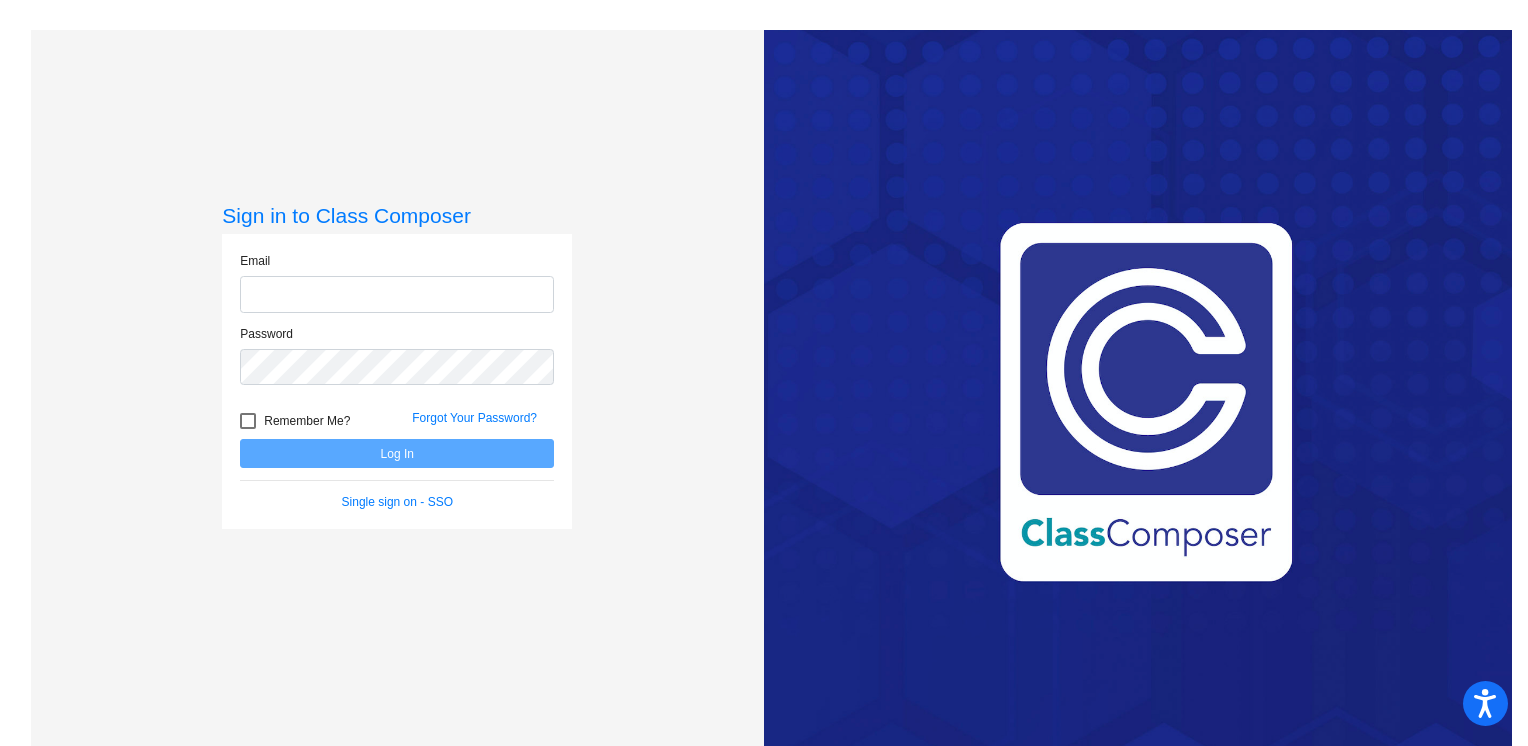 type on "[EMAIL]" 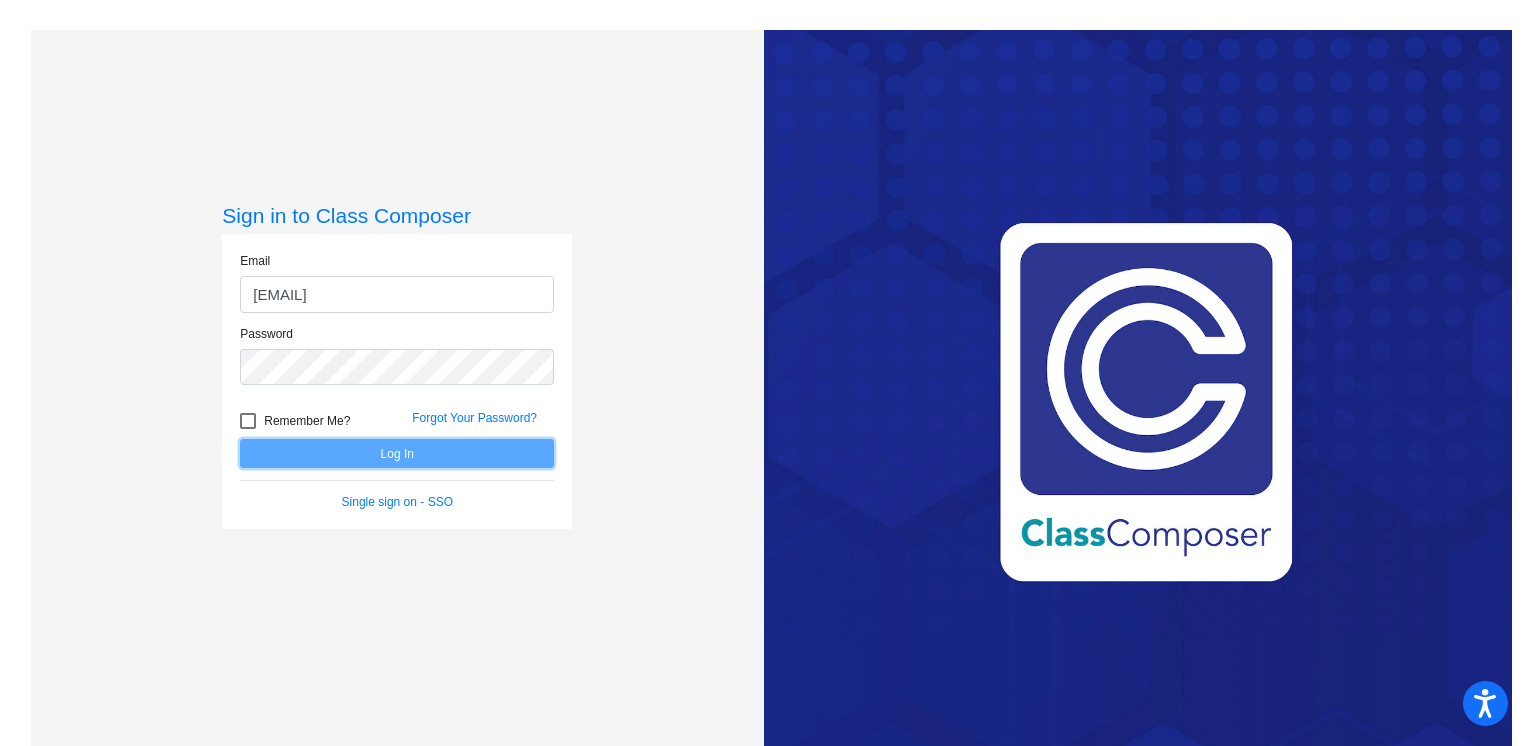 click on "Log In" 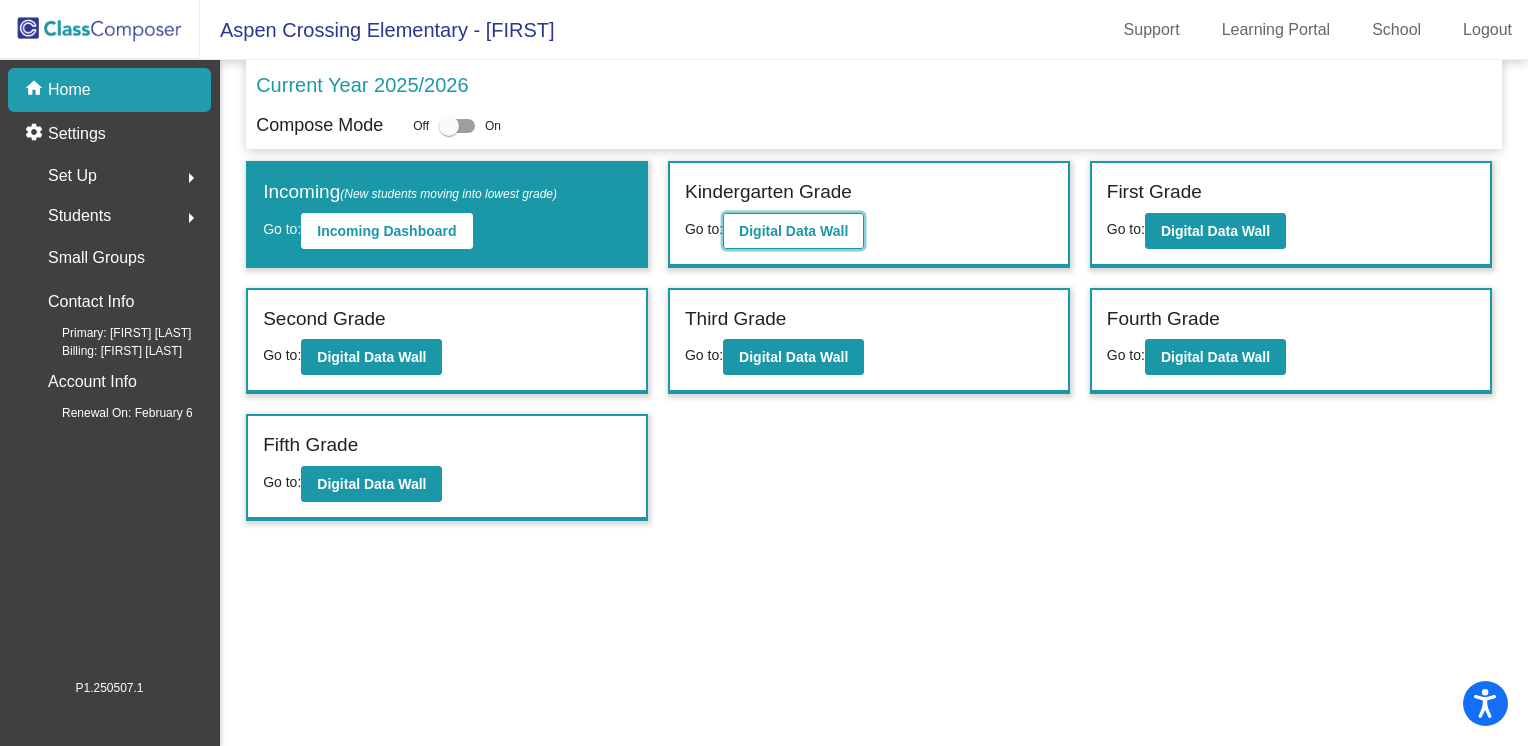 click on "Digital Data Wall" 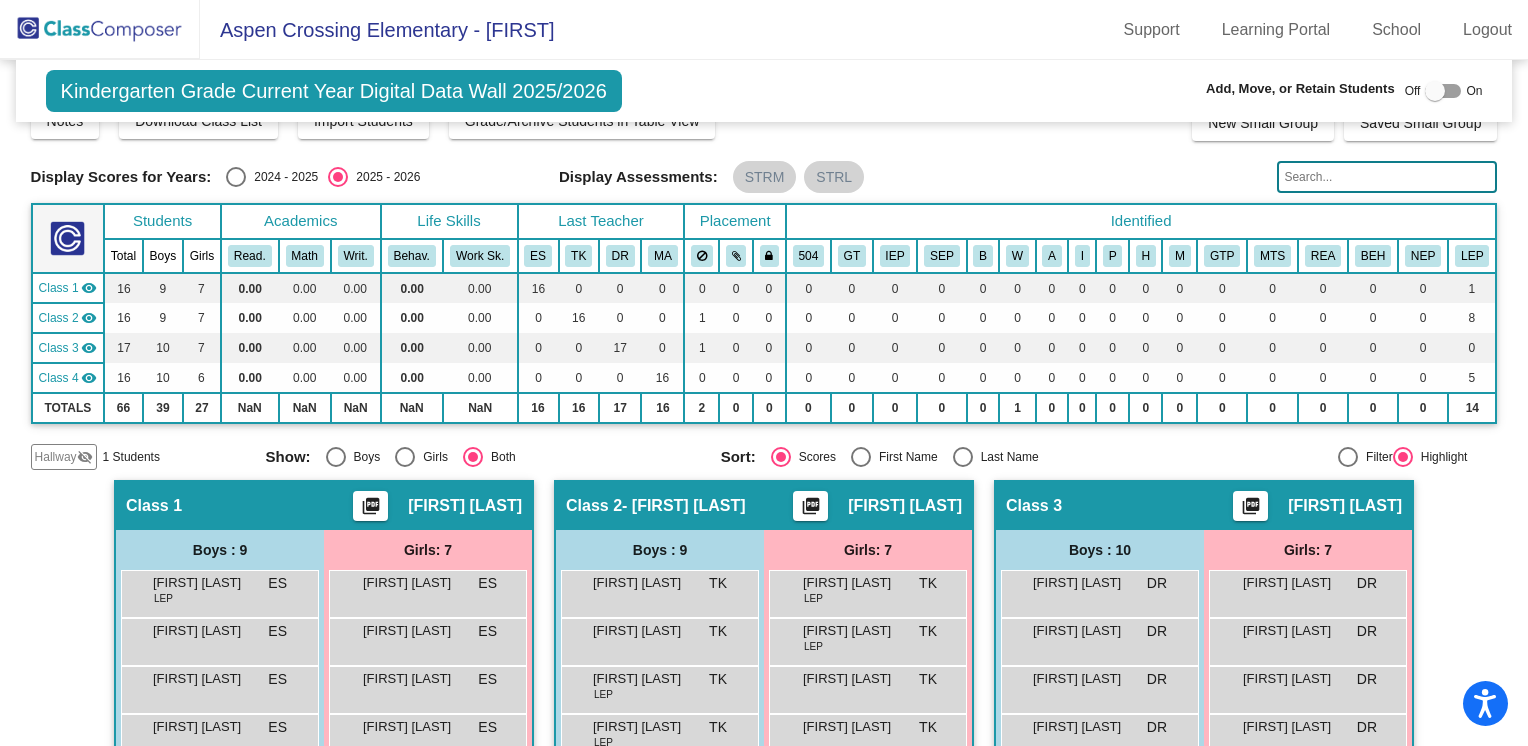 scroll, scrollTop: 0, scrollLeft: 0, axis: both 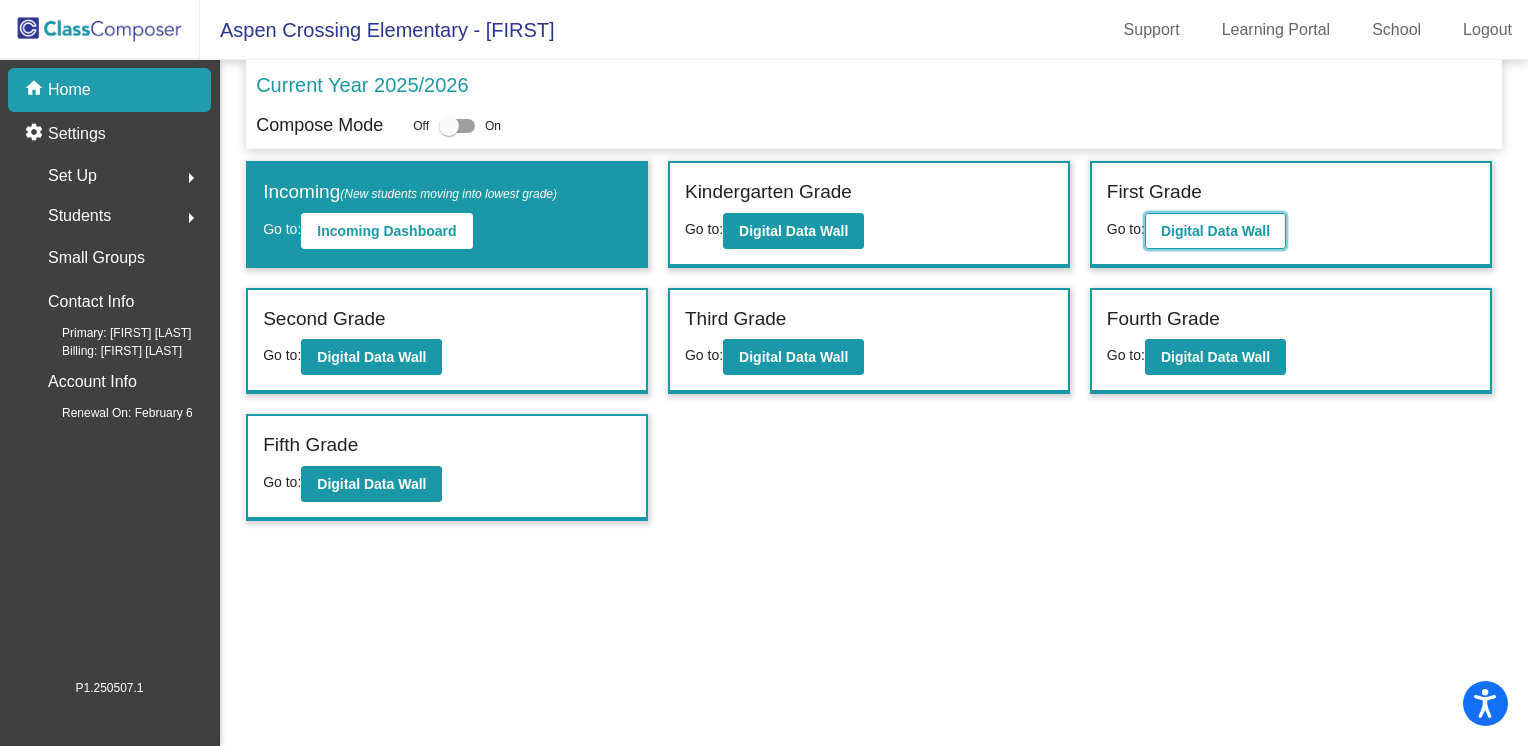 click on "Digital Data Wall" 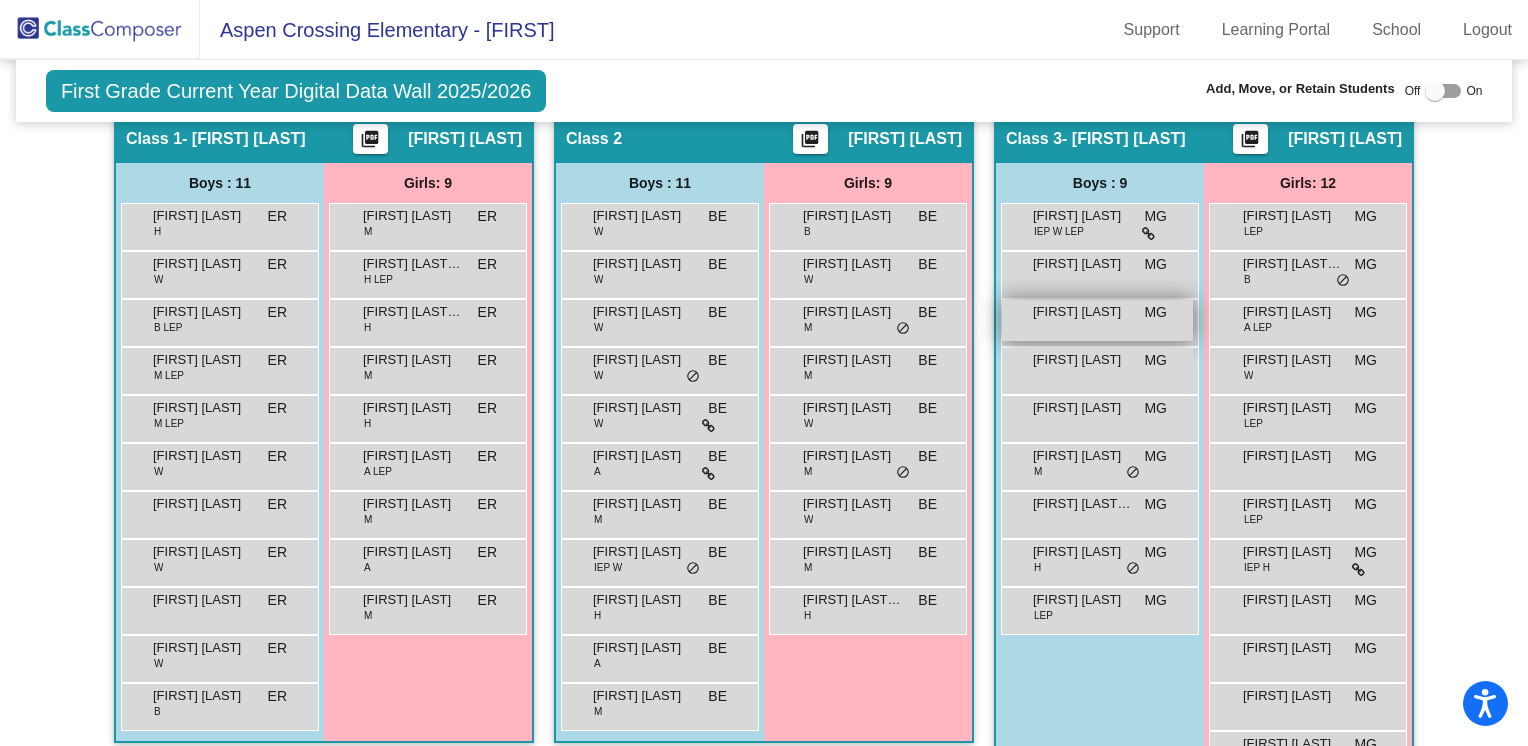 scroll, scrollTop: 500, scrollLeft: 0, axis: vertical 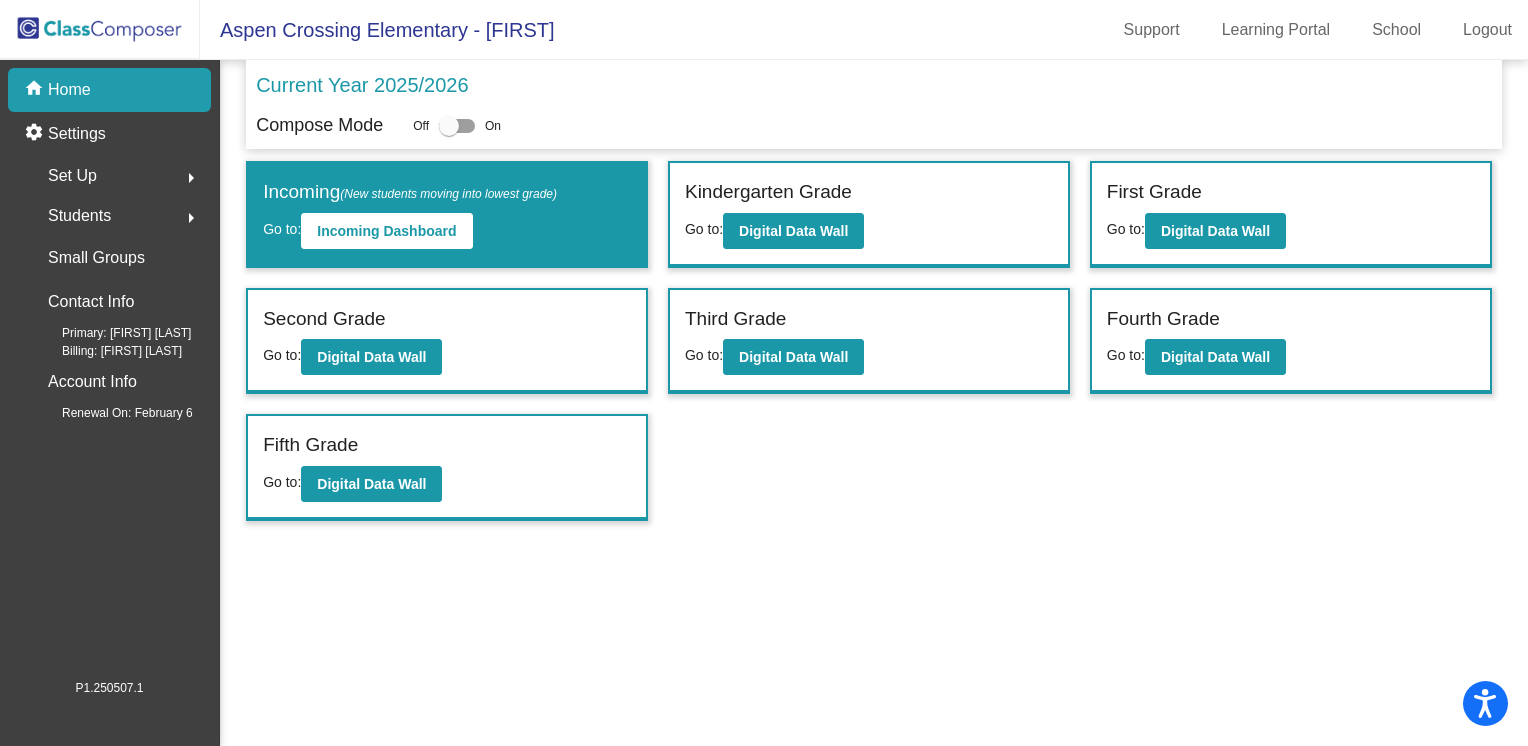 click on "Second Grade Go to:  Digital Data Wall" 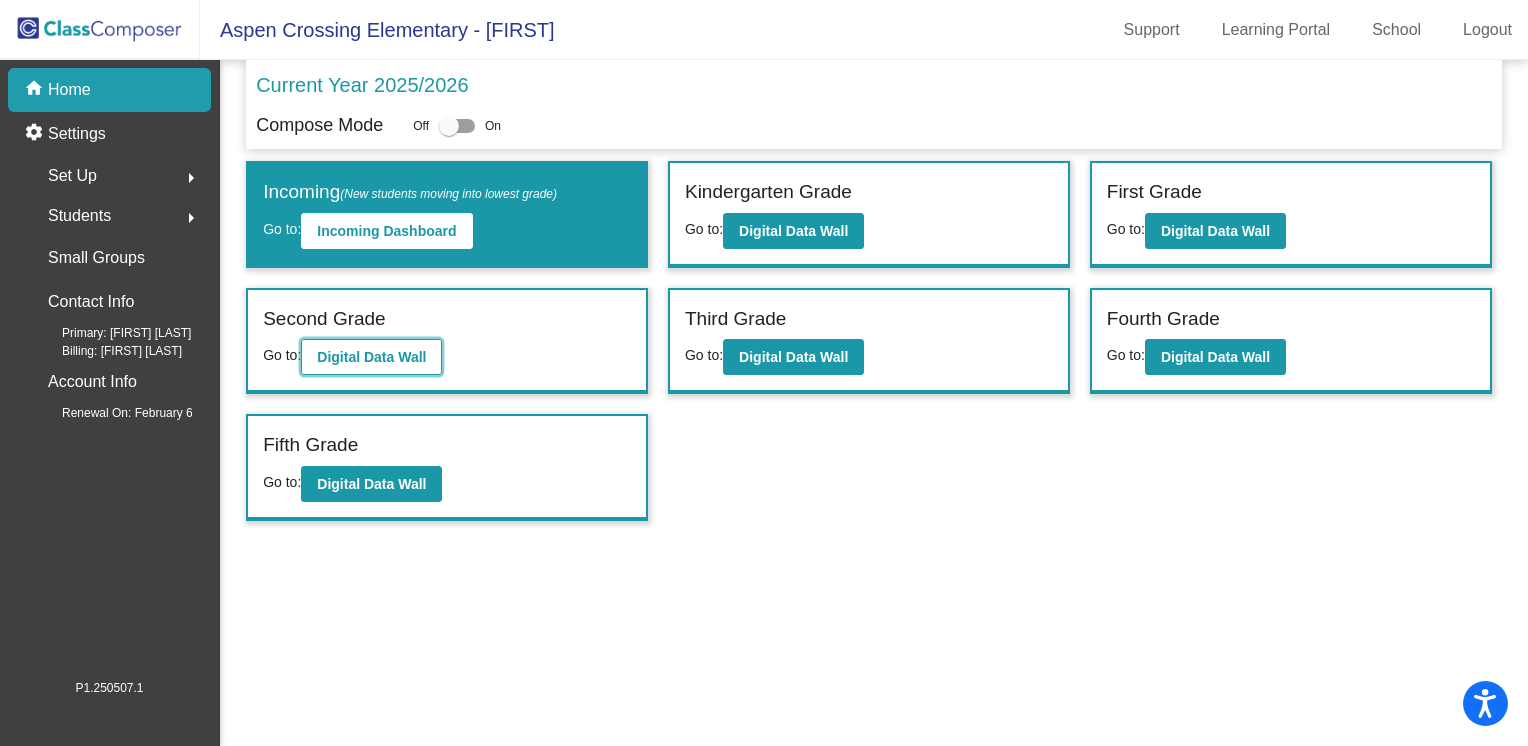 click on "Digital Data Wall" 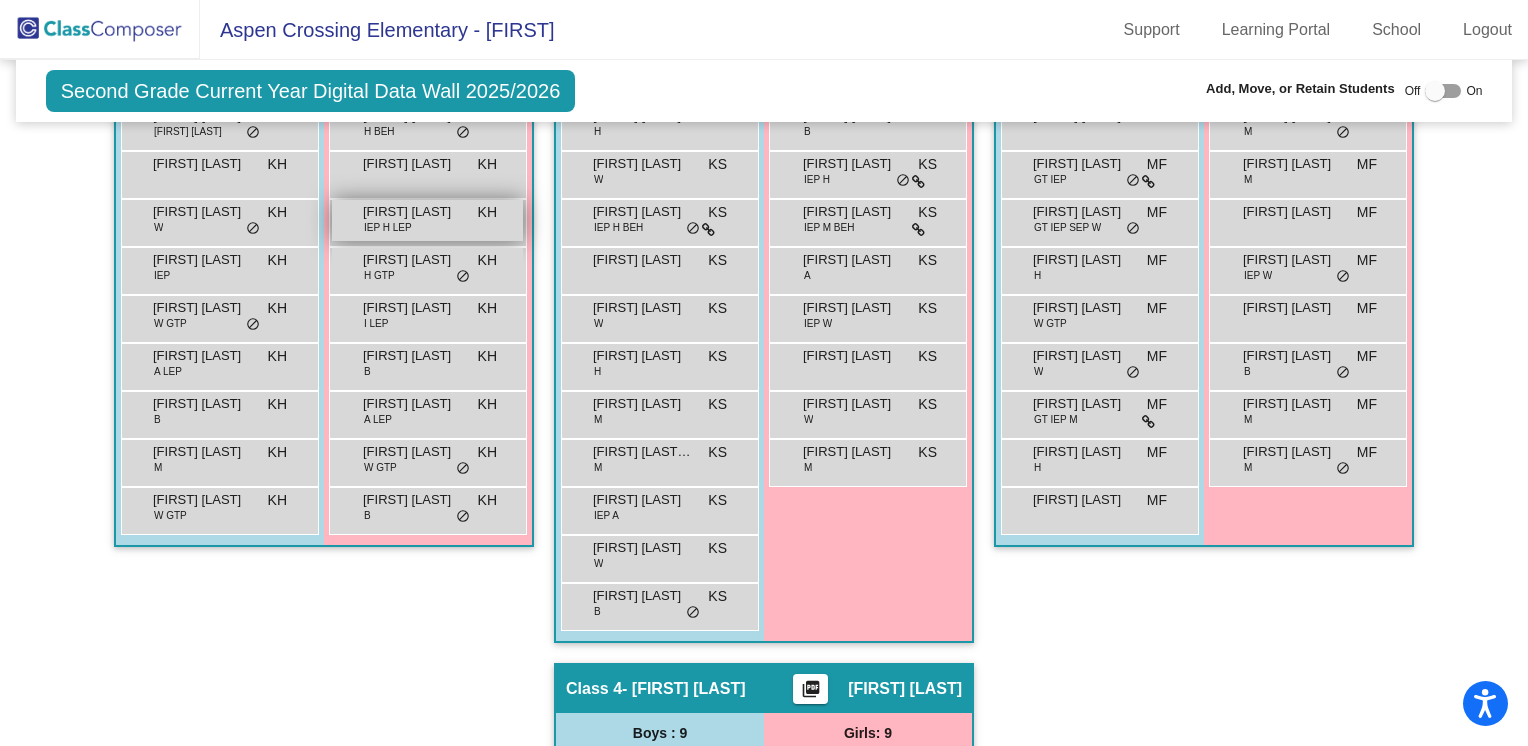scroll, scrollTop: 400, scrollLeft: 0, axis: vertical 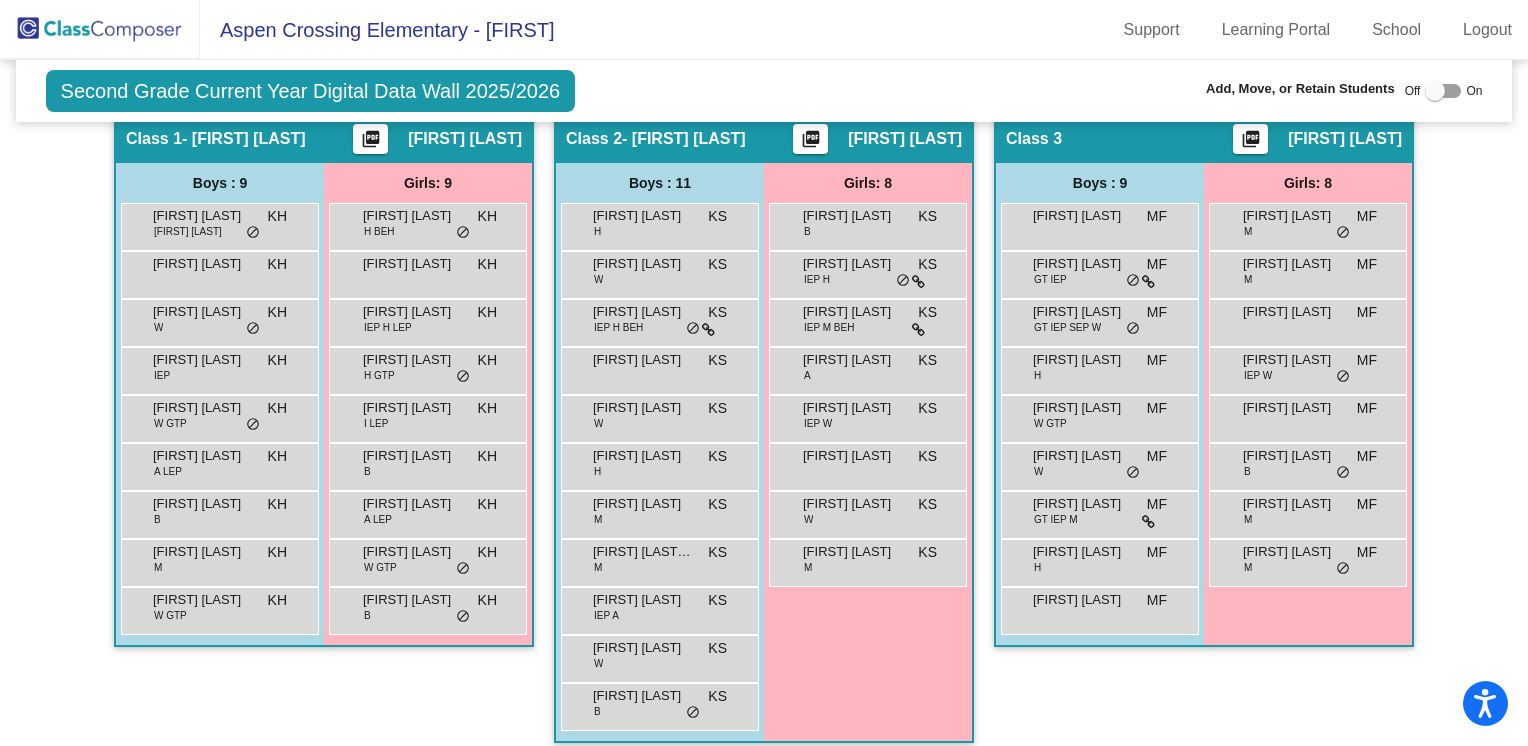 drag, startPoint x: 526, startPoint y: 229, endPoint x: 1458, endPoint y: 165, distance: 934.1948 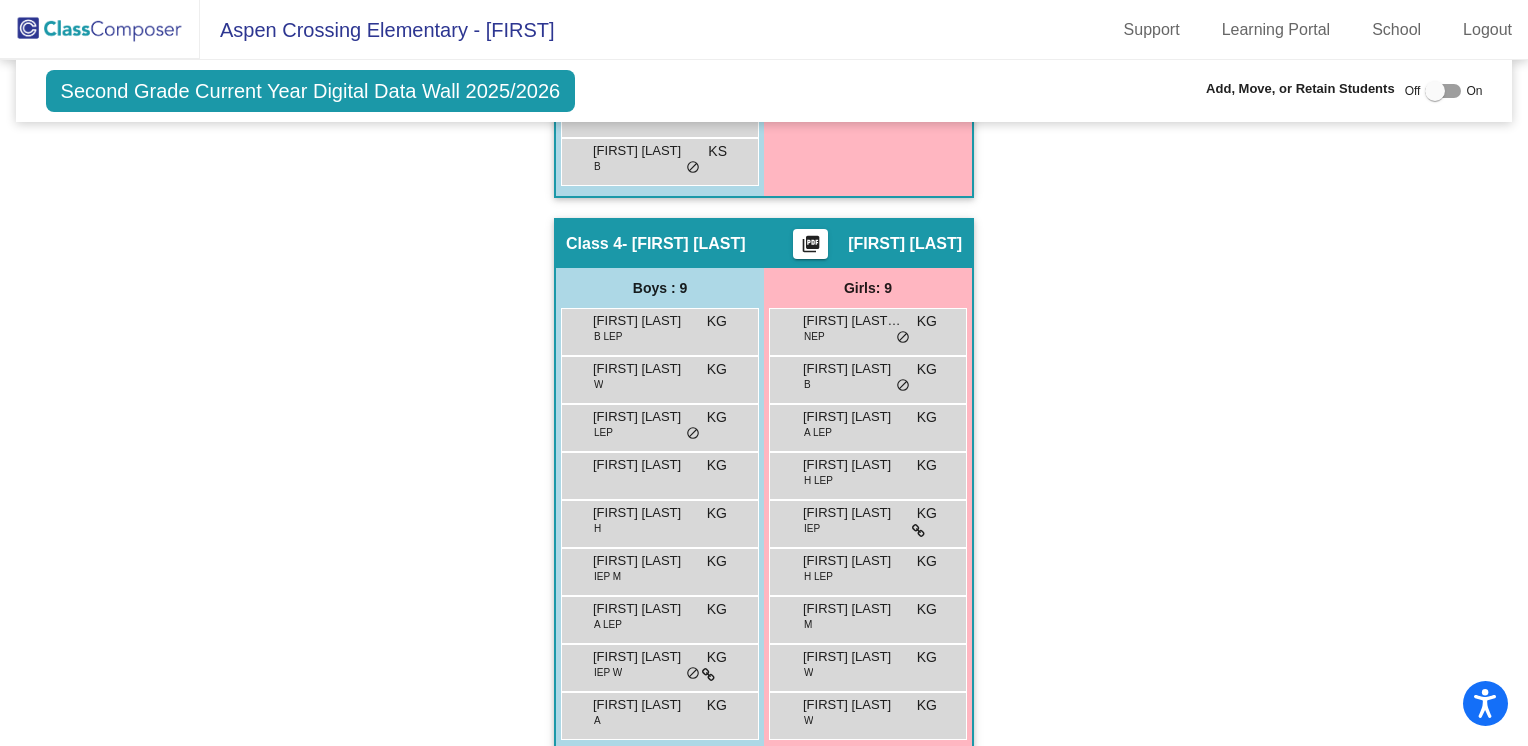 scroll, scrollTop: 967, scrollLeft: 0, axis: vertical 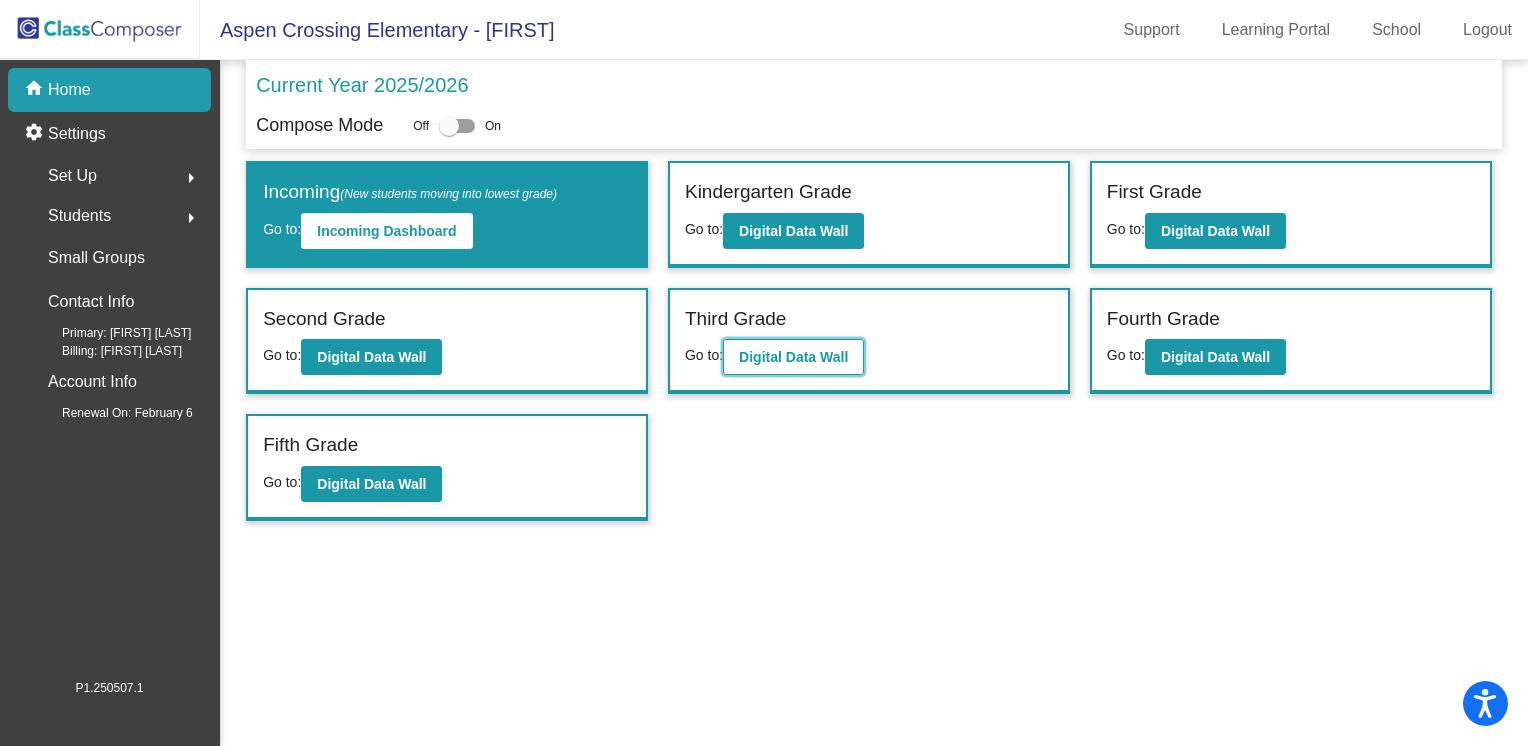 click on "Digital Data Wall" 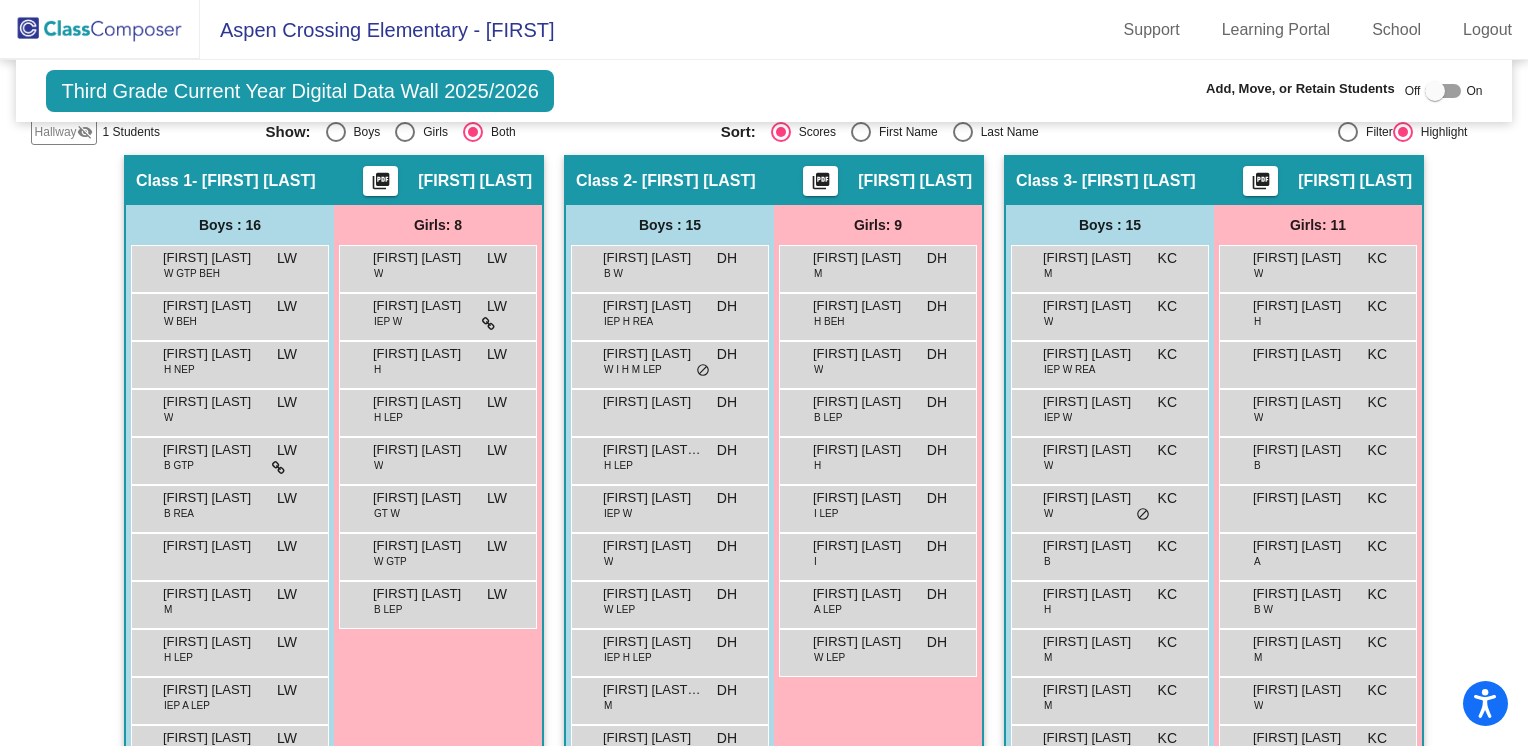 scroll, scrollTop: 324, scrollLeft: 0, axis: vertical 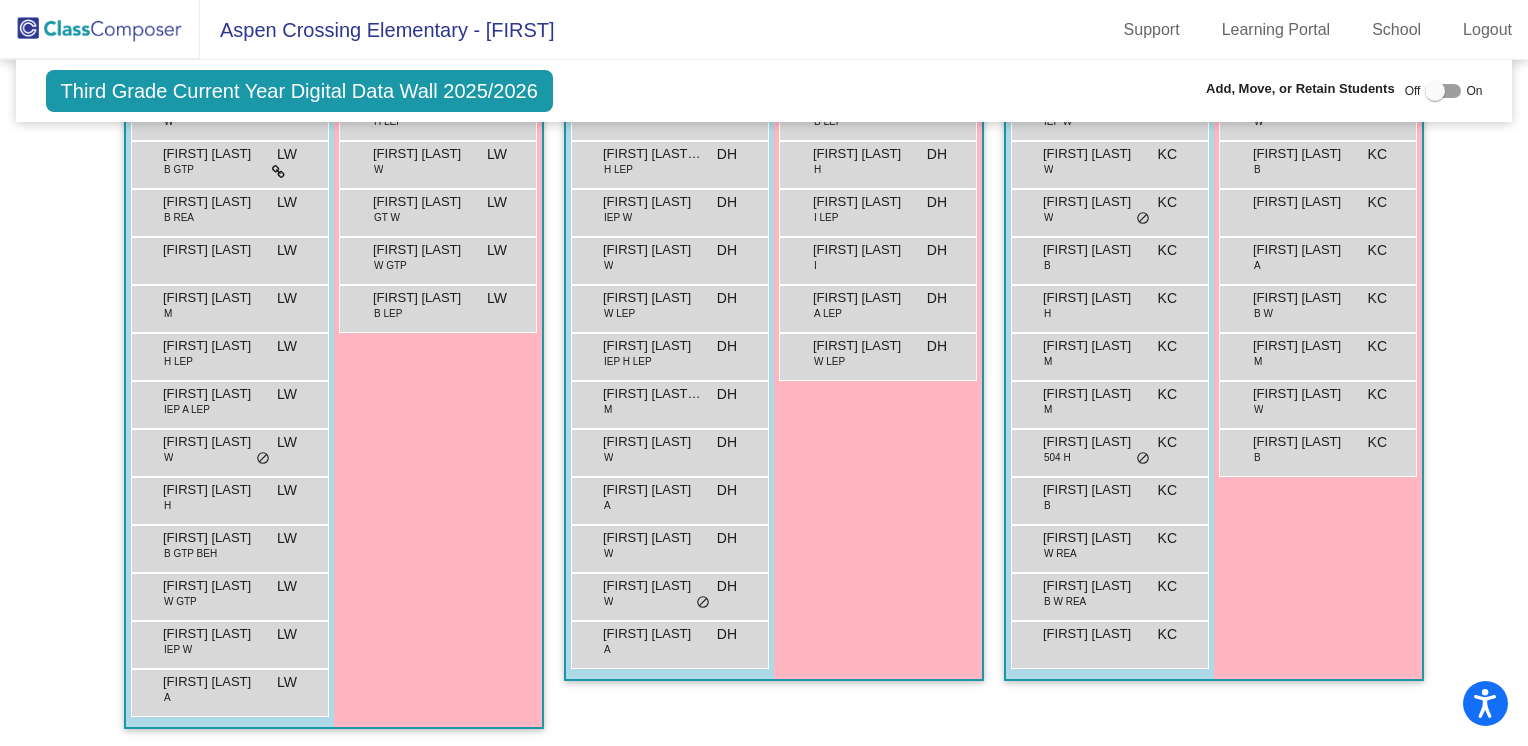 click on "Hallway - Hallway Class picture_as_pdf Add Student First Name Last Name Student Id (Recommended) Boy Girl Non Binary Add Close Boys : 1 [FIRST] [LAST] lock do_not_disturb_alt Girls: 0 No Students Class 1 - [FIRST] [LAST] picture_as_pdf [FIRST] [LAST] Add Student First Name Last Name Student Id (Recommended) Boy Girl Non Binary Add Close Boys : 16 [FIRST] [LAST] lock do_not_disturb_alt [FIRST] [LAST] lock do_not_disturb_alt [FIRST] [LAST] lock do_not_disturb_alt [FIRST] [LAST] lock do_not_disturb_alt [FIRST] [LAST] lock do_not_disturb_alt [FIRST] [LAST] lock do_not_disturb_alt [FIRST] [LAST] lock do_not_disturb_alt [FIRST] [LAST] lock do_not_disturb_alt [FIRST] [LAST] lock do_not_disturb_alt [FIRST] [LAST] lock do_not_disturb_alt [FIRST] [LAST] lock do_not_disturb_alt [FIRST] [LAST] lock do_not_disturb_alt [FIRST] [LAST] lock do_not_disturb_alt [FIRST] [LAST] lock do_not_disturb_alt" 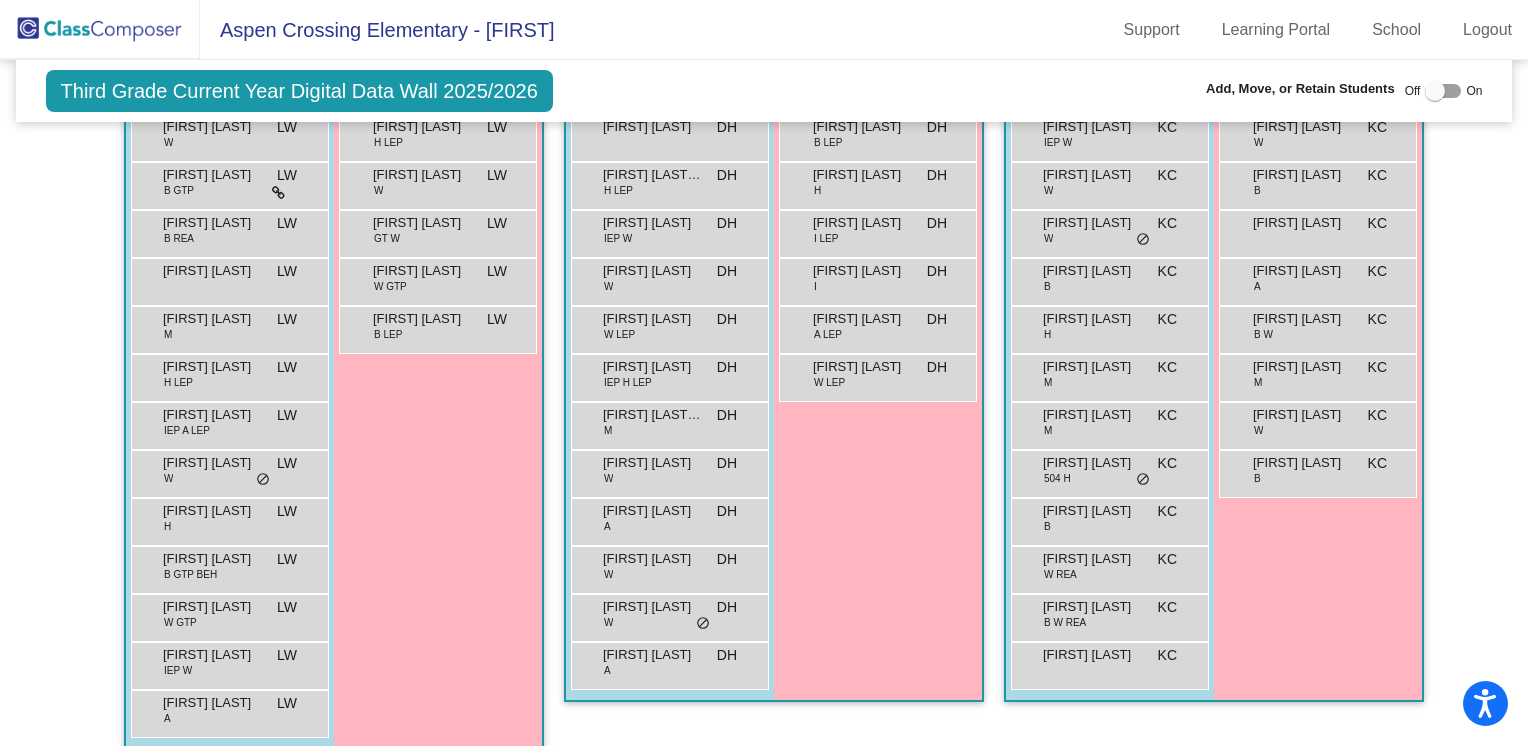 scroll, scrollTop: 624, scrollLeft: 0, axis: vertical 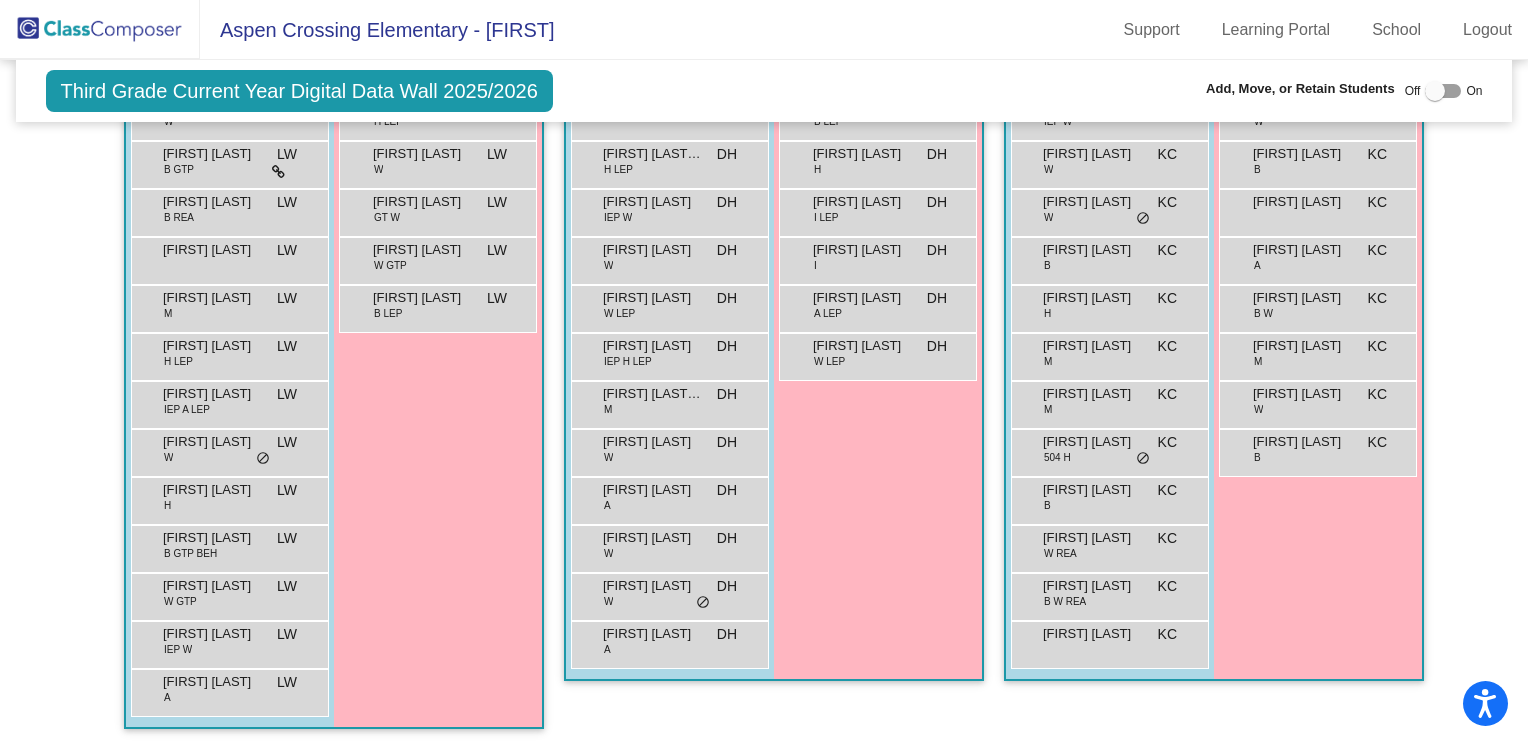 click on "Hallway - Hallway Class picture_as_pdf Add Student First Name Last Name Student Id (Recommended) Boy Girl Non Binary Add Close Boys : 1 [FIRST] [LAST] lock do_not_disturb_alt Girls: 0 No Students Class 1 - [FIRST] [LAST] picture_as_pdf [FIRST] [LAST] Add Student First Name Last Name Student Id (Recommended) Boy Girl Non Binary Add Close Boys : 16 [FIRST] [LAST] lock do_not_disturb_alt [FIRST] [LAST] lock do_not_disturb_alt [FIRST] [LAST] lock do_not_disturb_alt [FIRST] [LAST] lock do_not_disturb_alt [FIRST] [LAST] lock do_not_disturb_alt [FIRST] [LAST] lock do_not_disturb_alt [FIRST] [LAST] lock do_not_disturb_alt [FIRST] [LAST] lock do_not_disturb_alt [FIRST] [LAST] lock do_not_disturb_alt [FIRST] [LAST] lock do_not_disturb_alt [FIRST] [LAST] lock do_not_disturb_alt [FIRST] [LAST] lock do_not_disturb_alt [FIRST] [LAST] lock do_not_disturb_alt [FIRST] [LAST] lock do_not_disturb_alt" 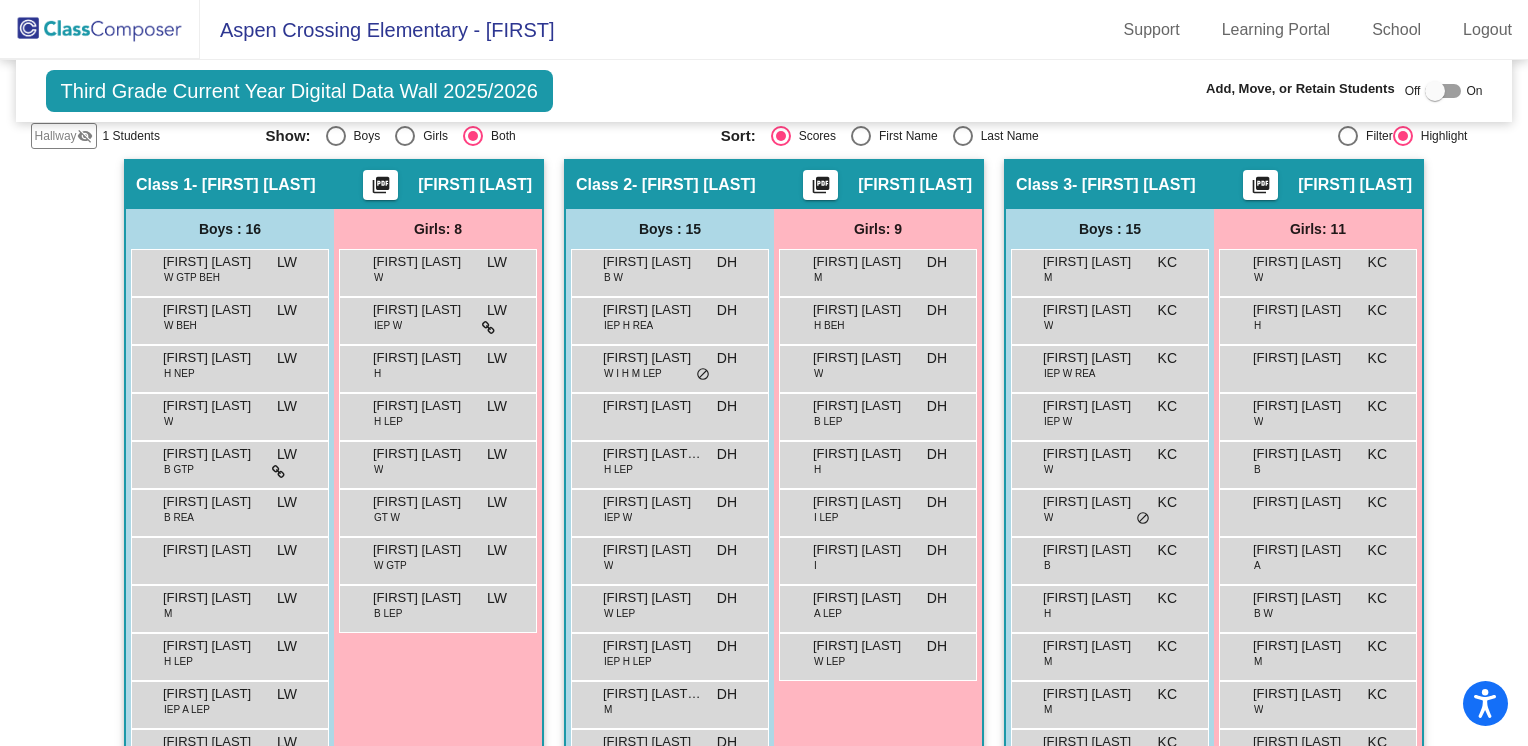 scroll, scrollTop: 224, scrollLeft: 0, axis: vertical 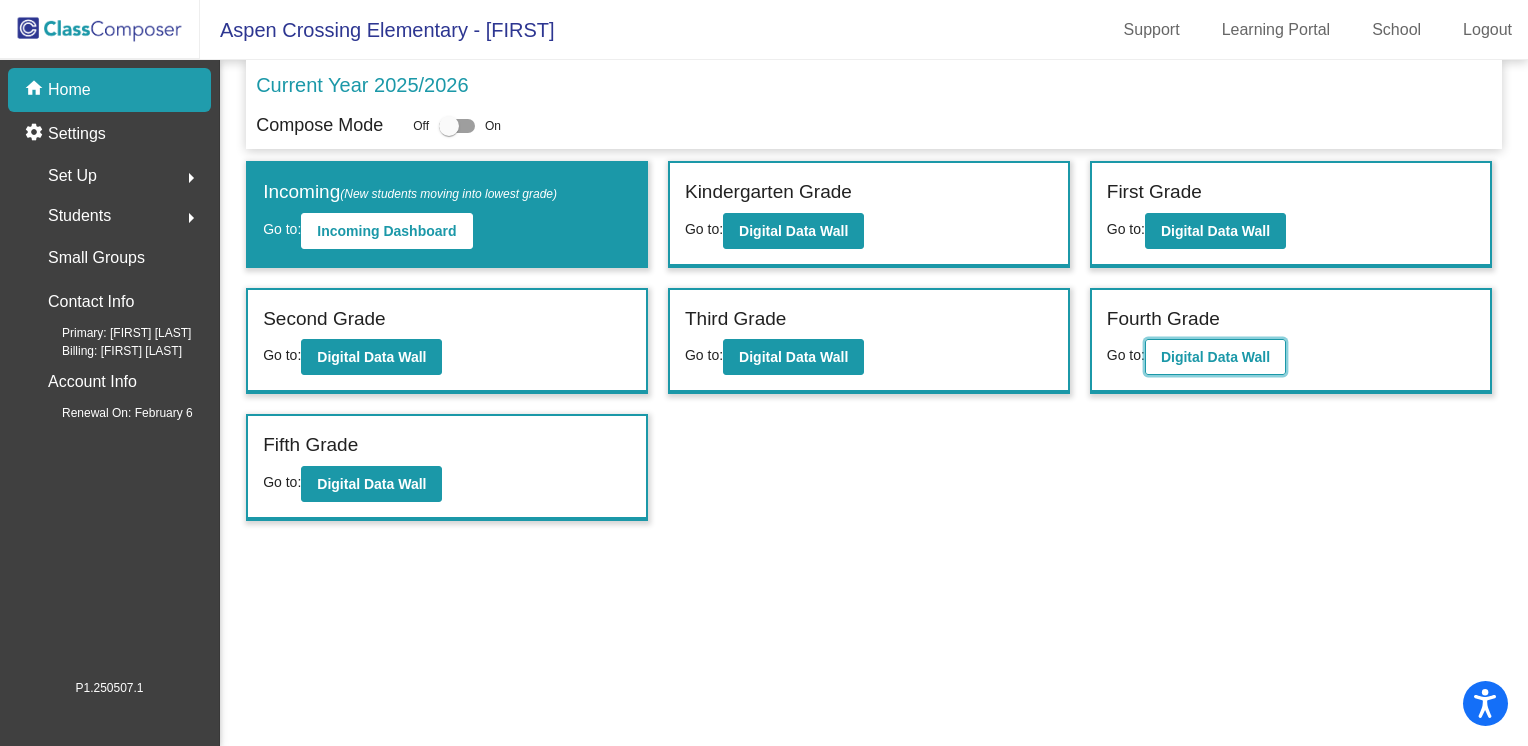 click on "Digital Data Wall" 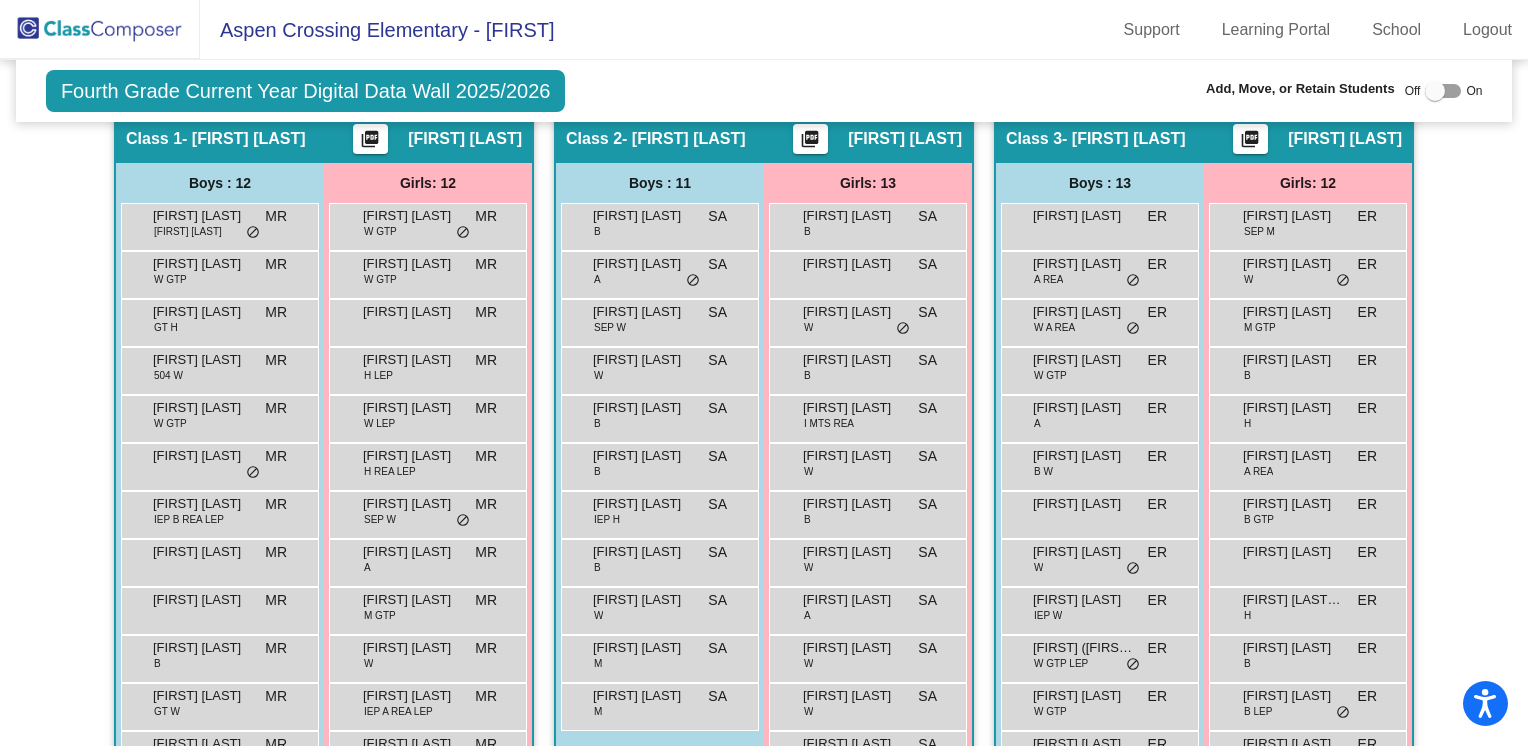 scroll, scrollTop: 500, scrollLeft: 0, axis: vertical 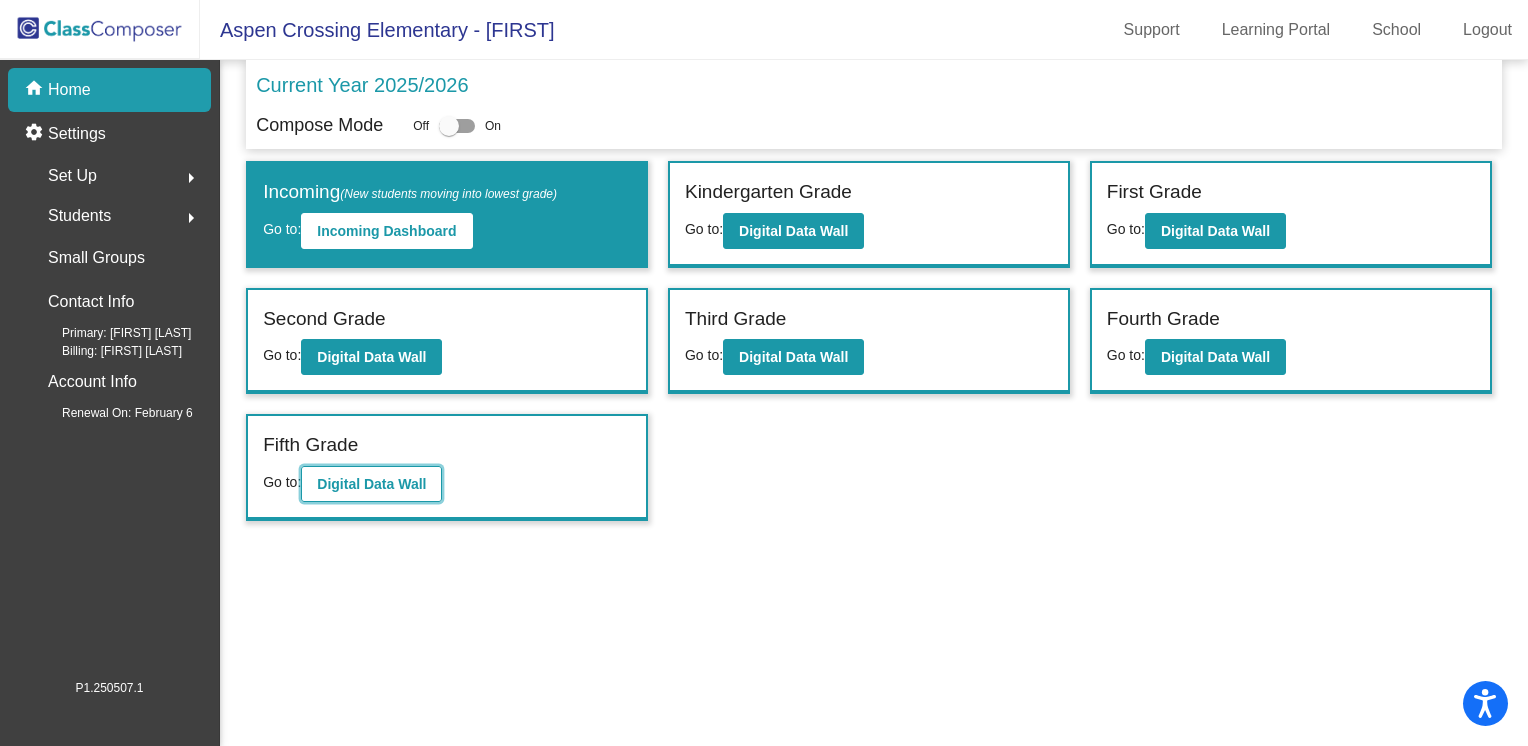 click on "Digital Data Wall" 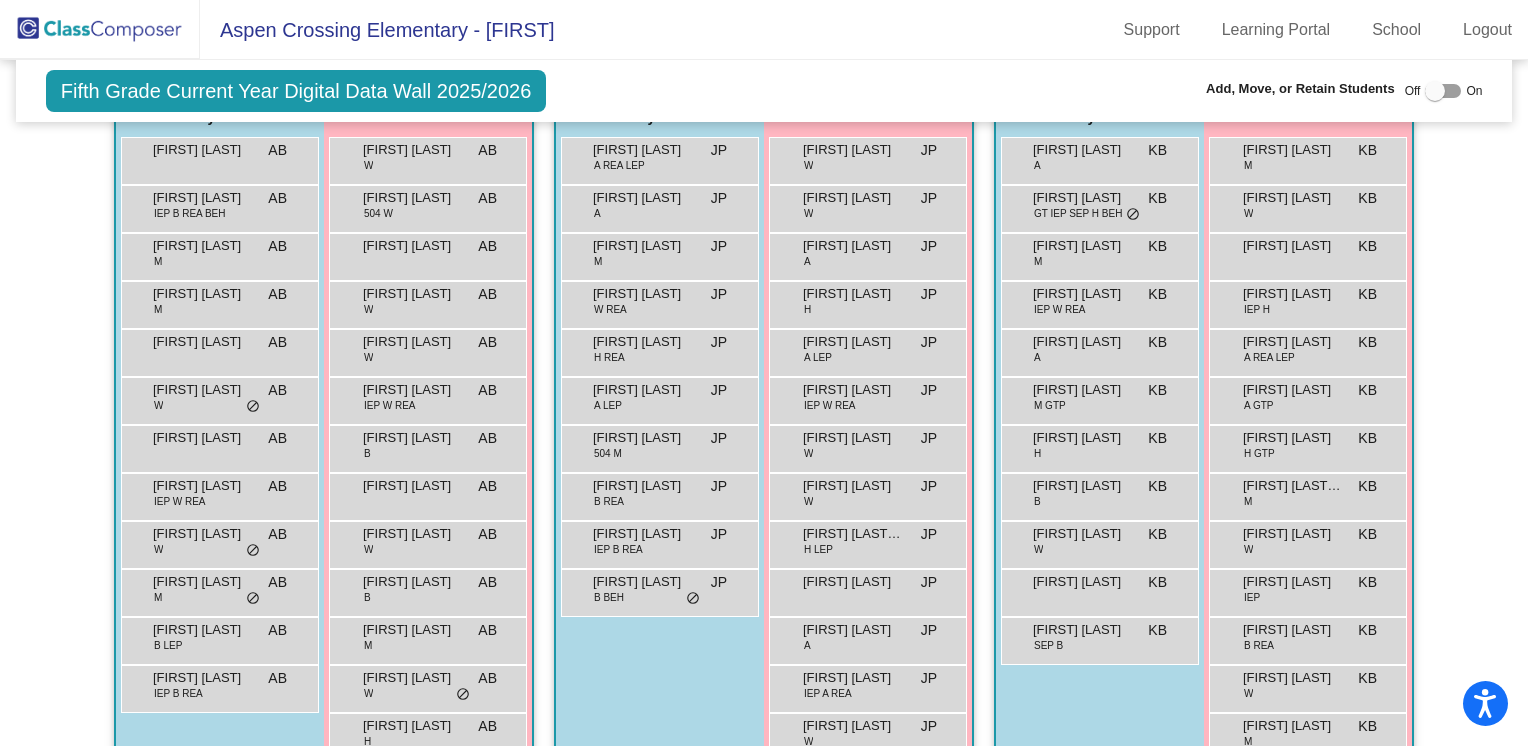 scroll, scrollTop: 500, scrollLeft: 0, axis: vertical 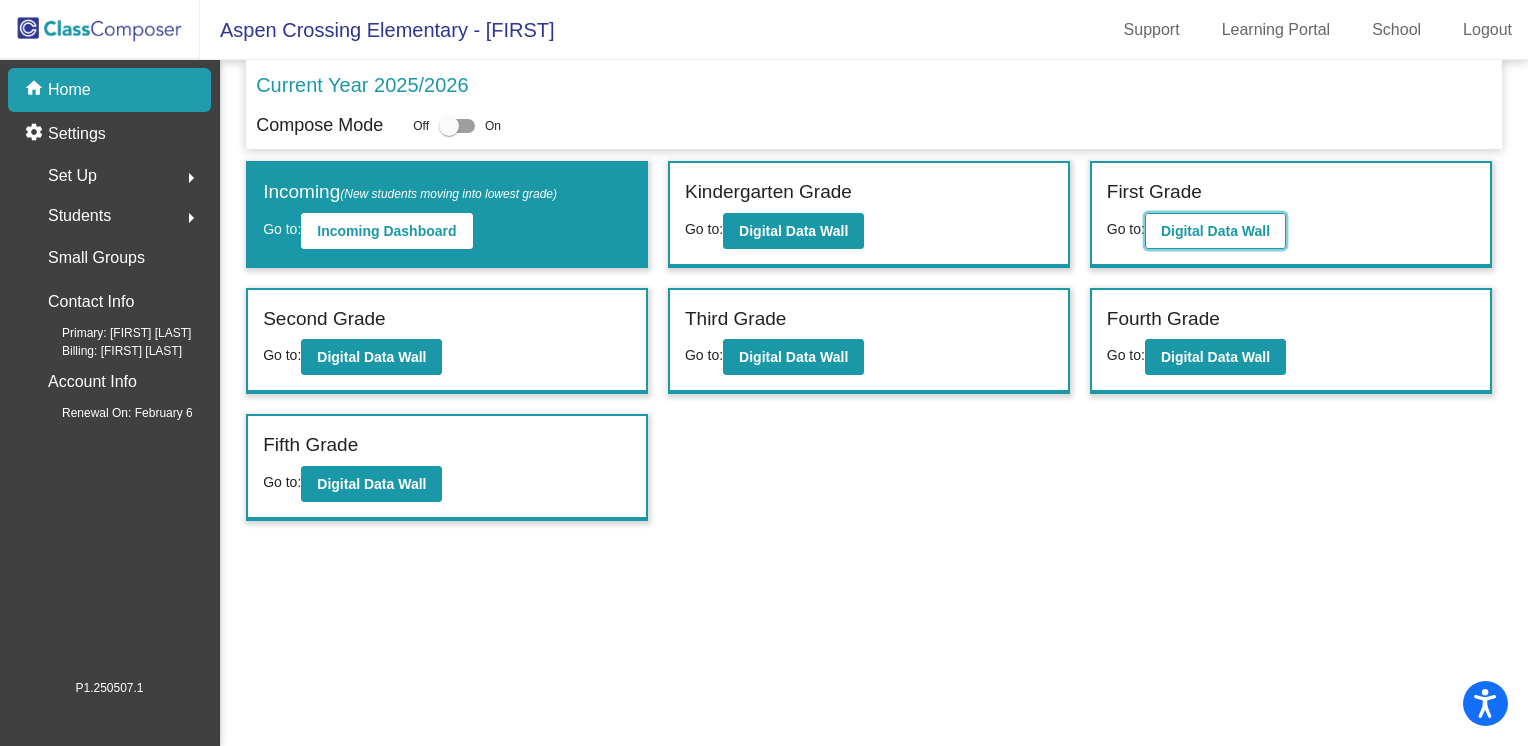 click on "Digital Data Wall" 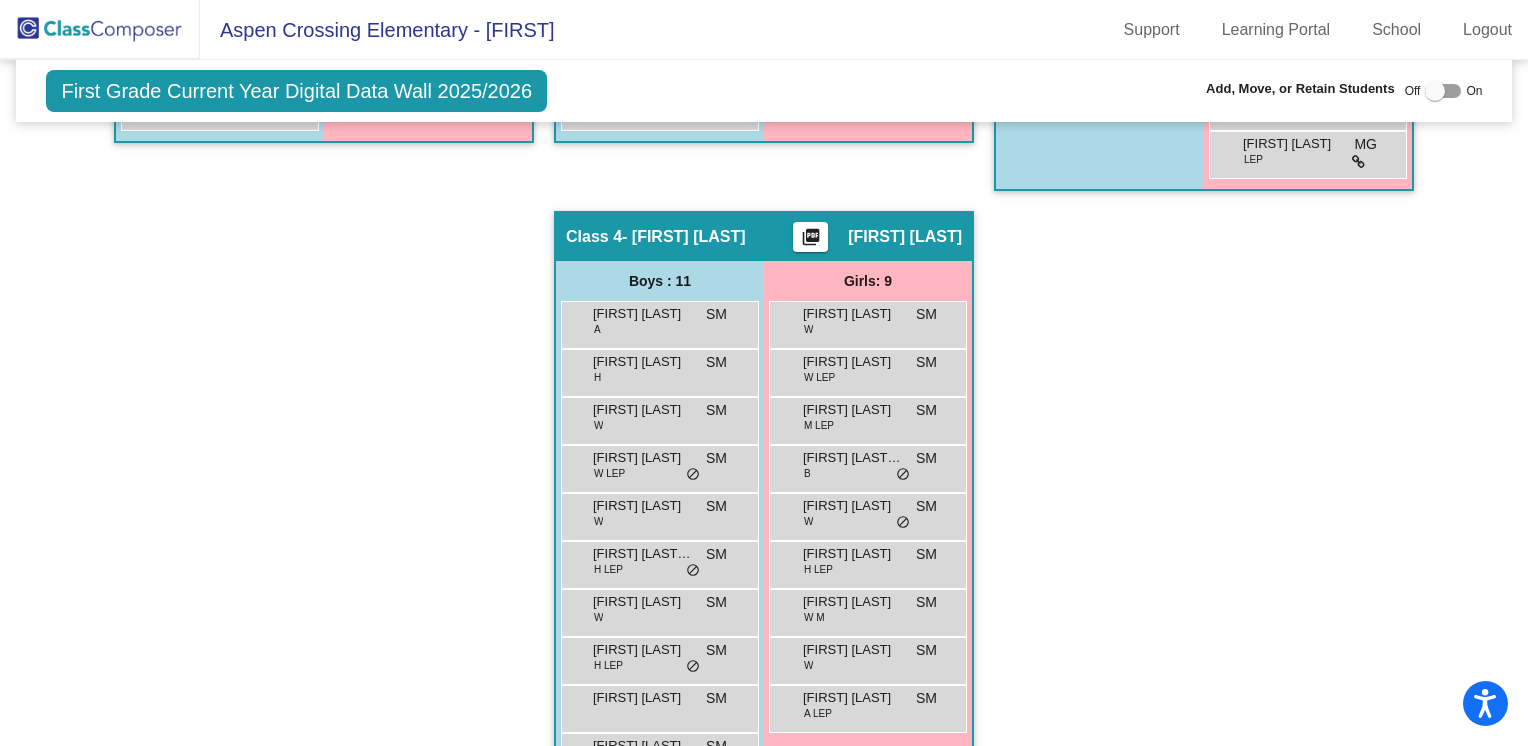 scroll, scrollTop: 1100, scrollLeft: 0, axis: vertical 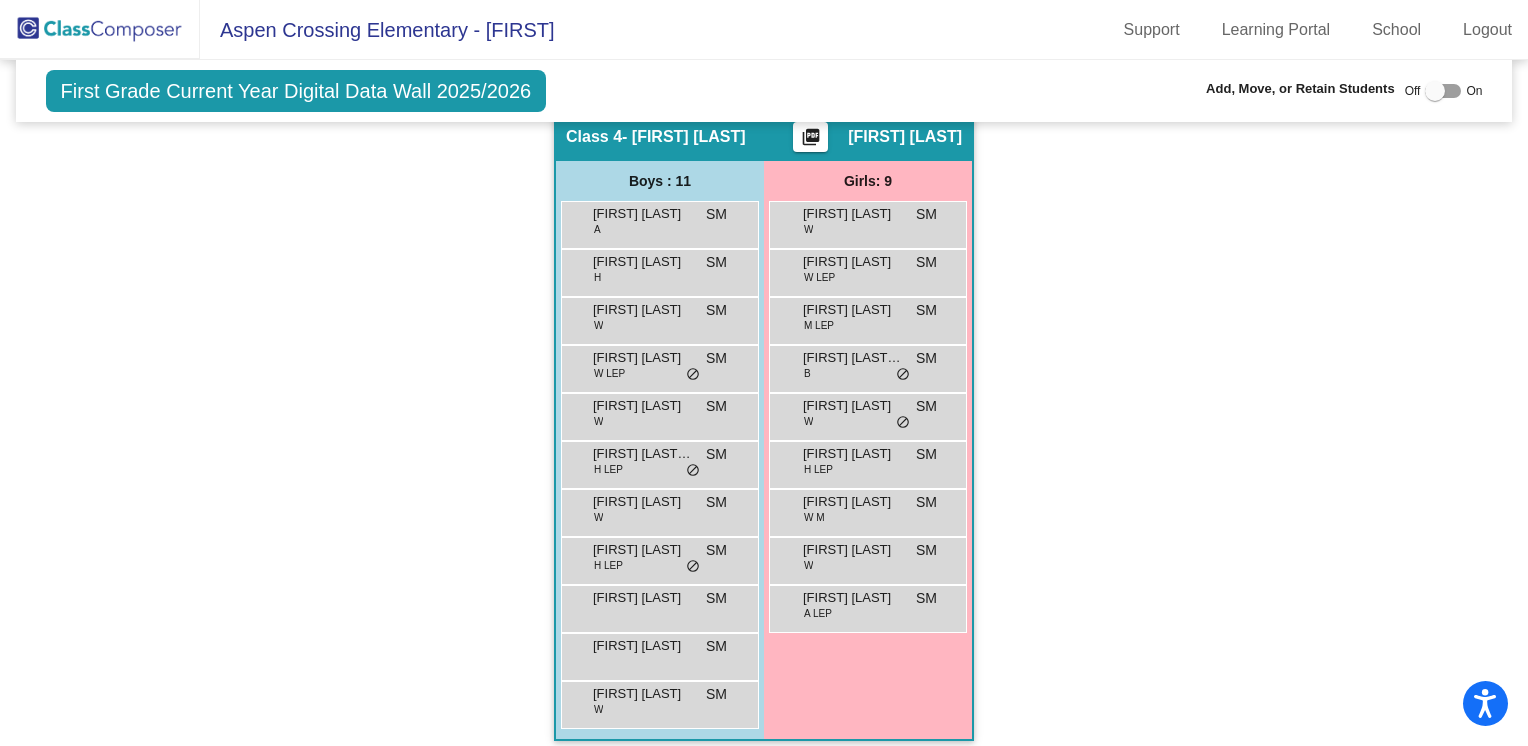 click on "Hallway - Hallway Class picture_as_pdf Add Student First Name Last Name Student Id (Recommended) Boy Girl Non Binary Add Close Boys : 1 [FIRST] [LAST] lock do_not_disturb_alt Girls: 1 [FIRST] [LAST] lock do_not_disturb_alt Class 1 - [FIRST] [LAST] picture_as_pdf [FIRST] [LAST] Add Student First Name Last Name Student Id (Recommended) Boy Girl Non Binary Add Close Boys : 11 [FIRST] [LAST] lock do_not_disturb_alt [FIRST] [LAST] lock do_not_disturb_alt [FIRST] [LAST] lock do_not_disturb_alt [FIRST] [LAST] lock do_not_disturb_alt [FIRST] [LAST] lock do_not_disturb_alt [FIRST] [LAST] lock do_not_disturb_alt [FIRST] [LAST] lock do_not_disturb_alt [FIRST] [LAST] lock do_not_disturb_alt [FIRST] [LAST] lock do_not_disturb_alt [FIRST] [LAST] lock do_not_disturb_alt [FIRST] [LAST] lock do_not_disturb_alt Girls: 9 [FIRST] [LAST] lock do_not_disturb_alt [FIRST] [LAST] lock do_not_disturb_alt [FIRST] lock do_not_disturb_alt" 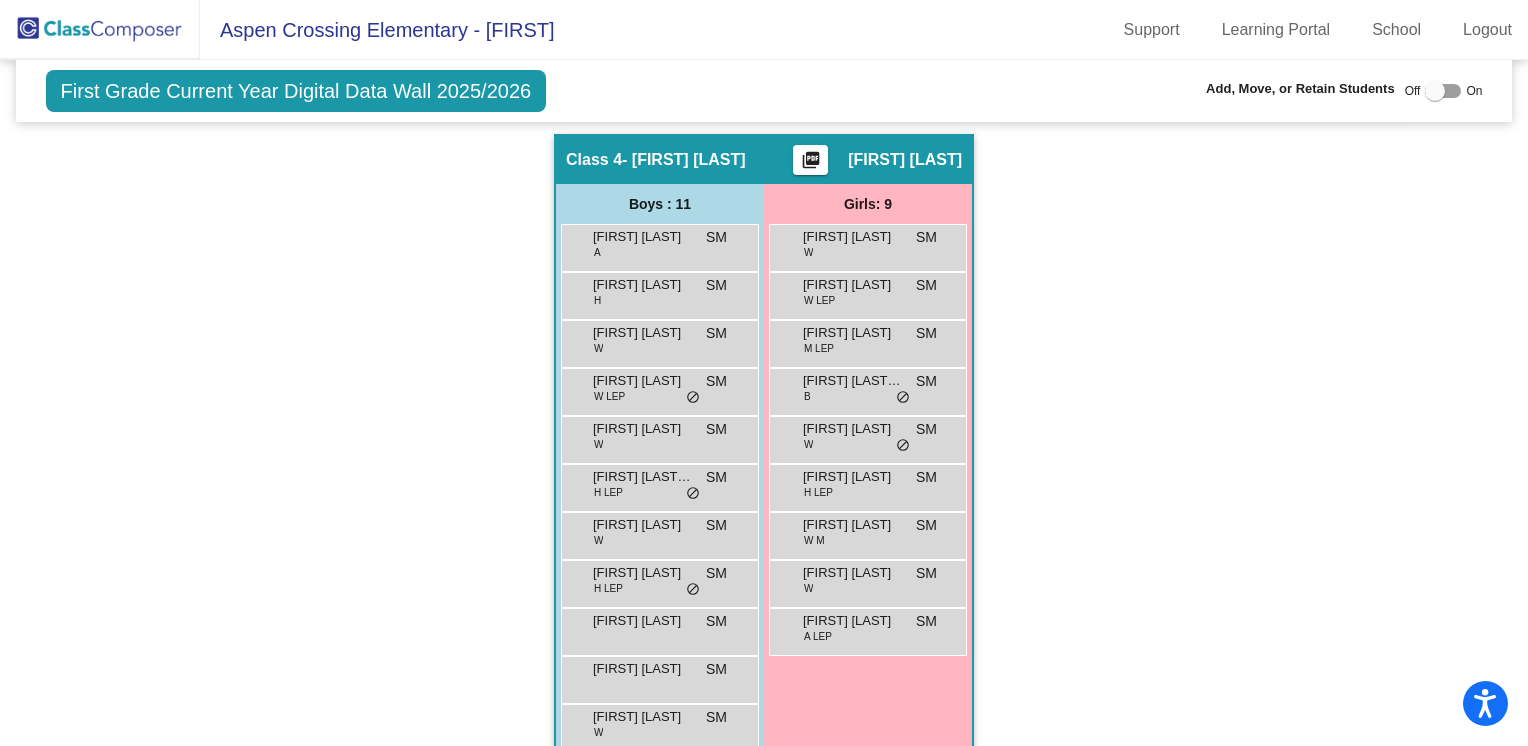 scroll, scrollTop: 1111, scrollLeft: 0, axis: vertical 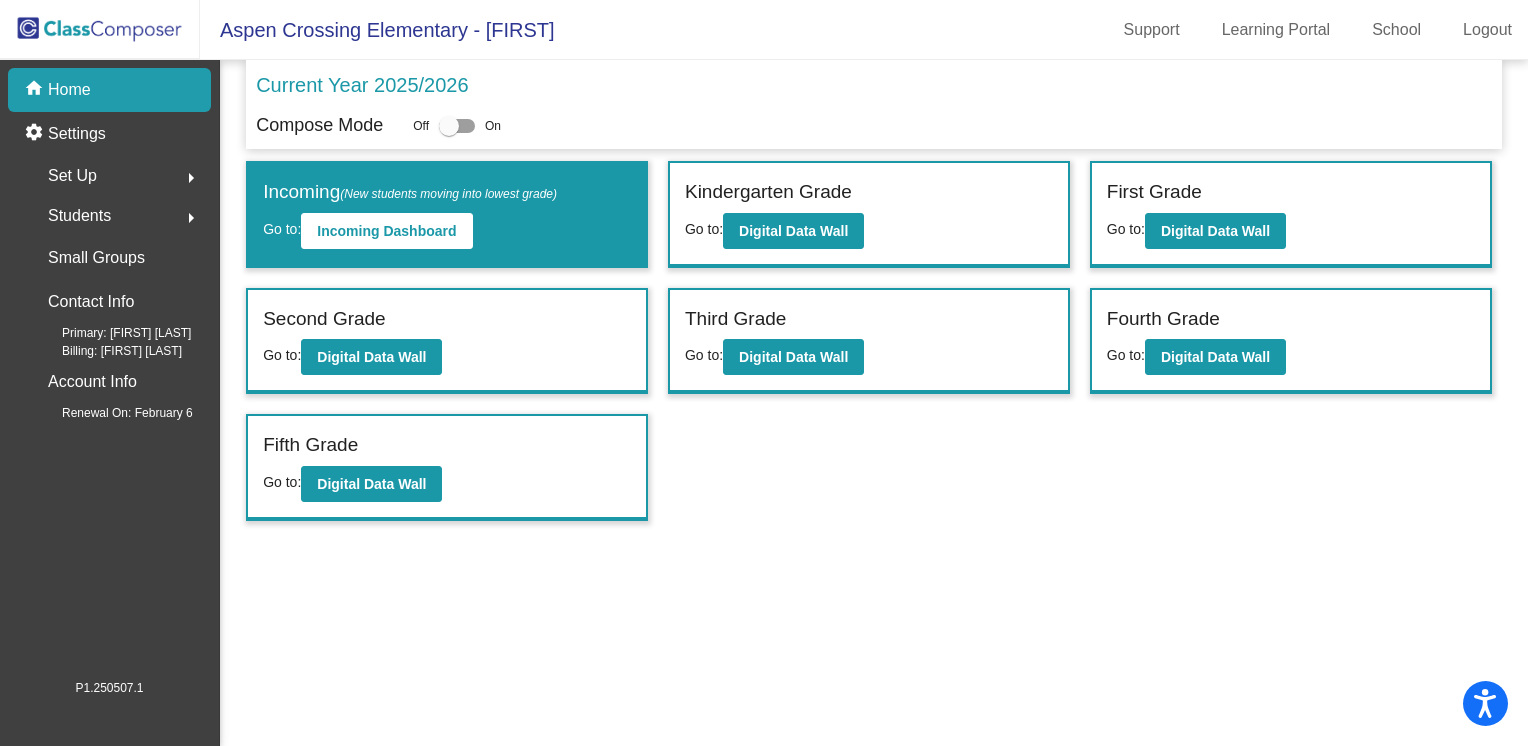click on "Fifth Grade Go to:  Digital Data Wall" 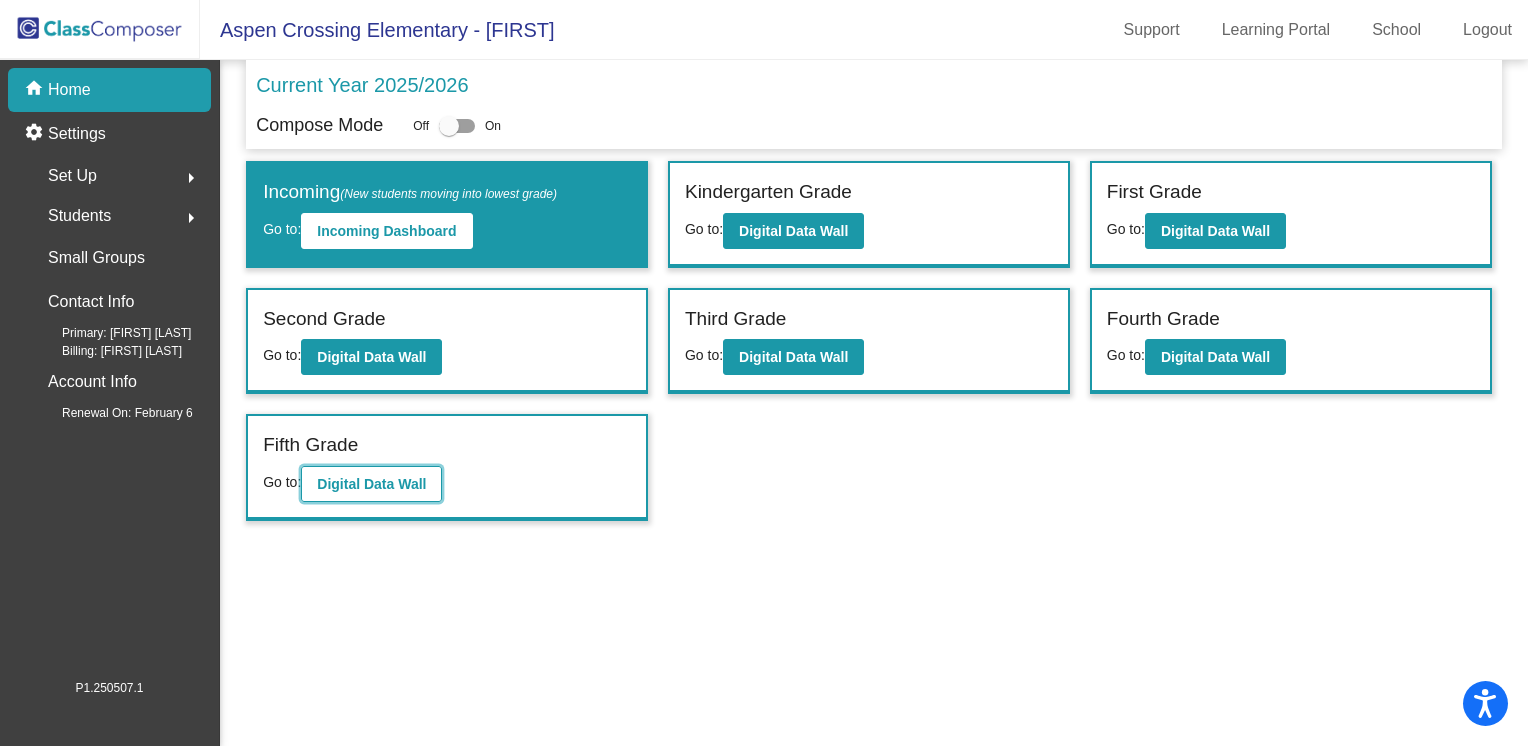 click on "Digital Data Wall" 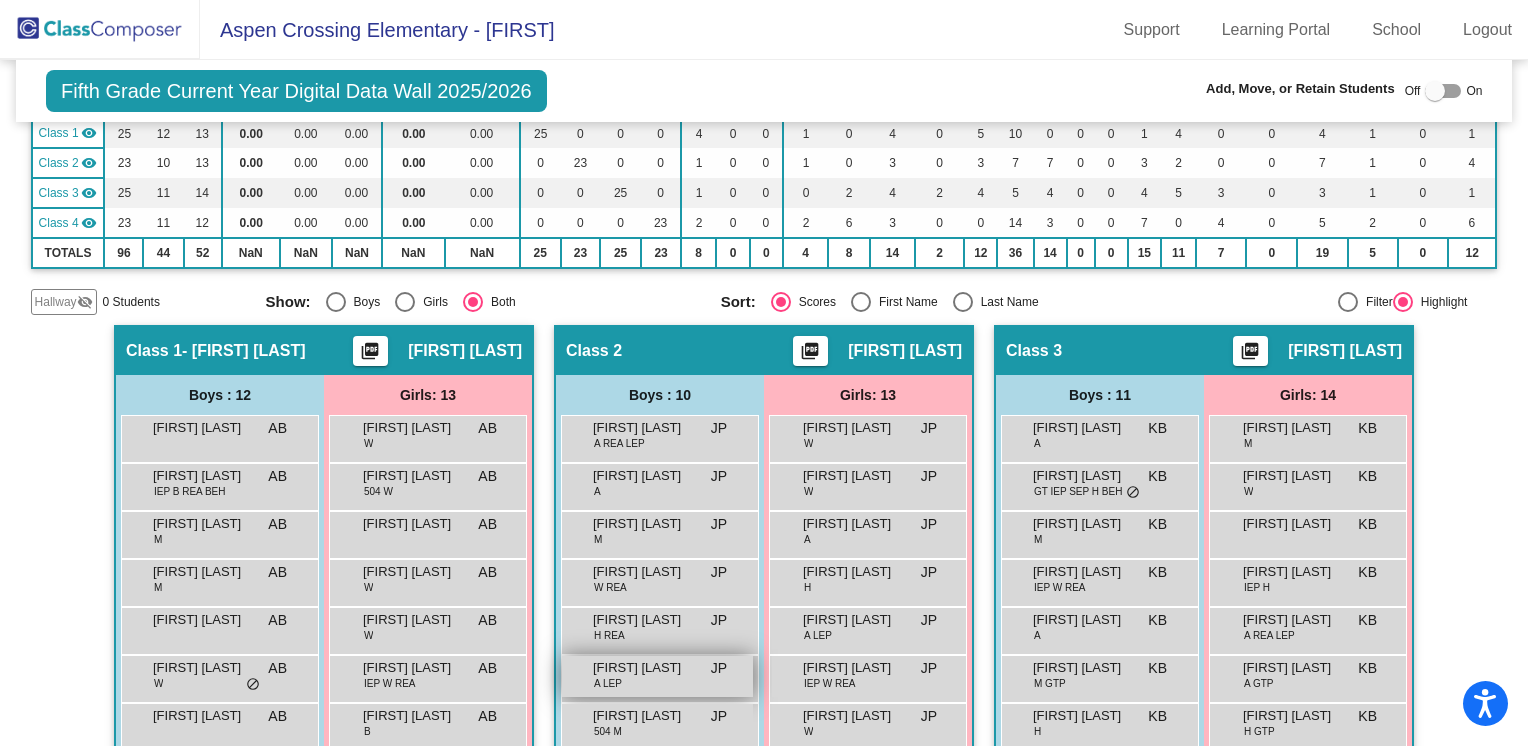 scroll, scrollTop: 0, scrollLeft: 0, axis: both 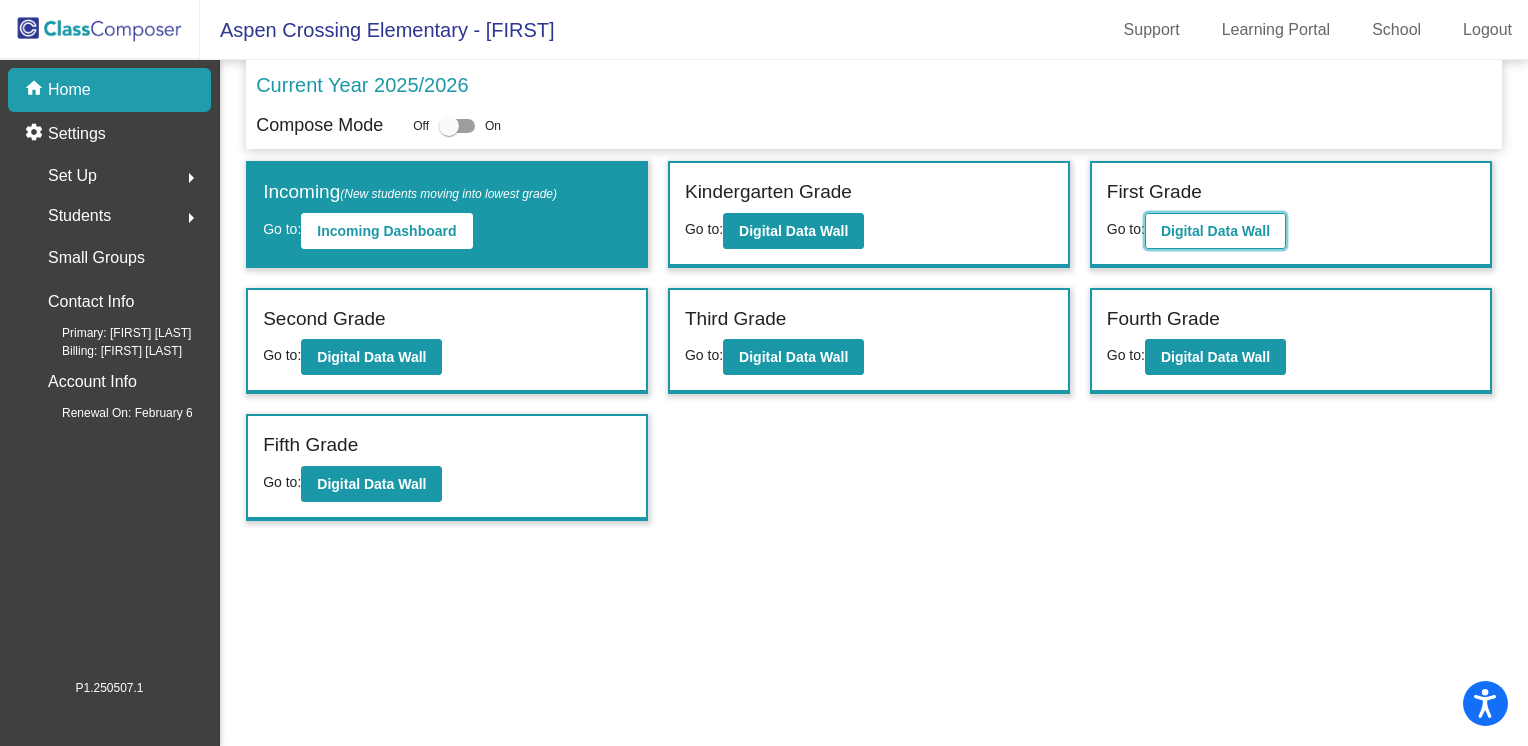 click on "Digital Data Wall" 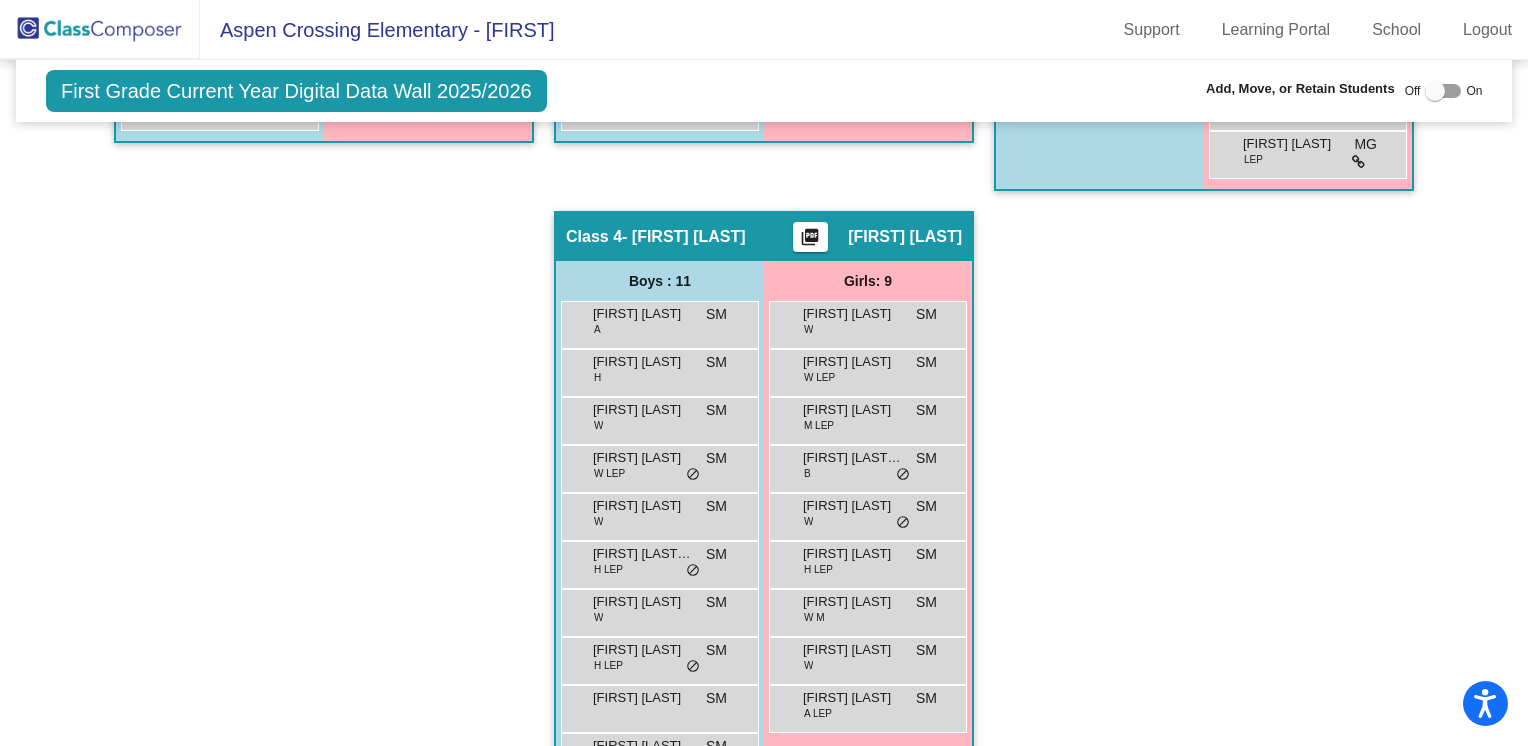 scroll, scrollTop: 1100, scrollLeft: 0, axis: vertical 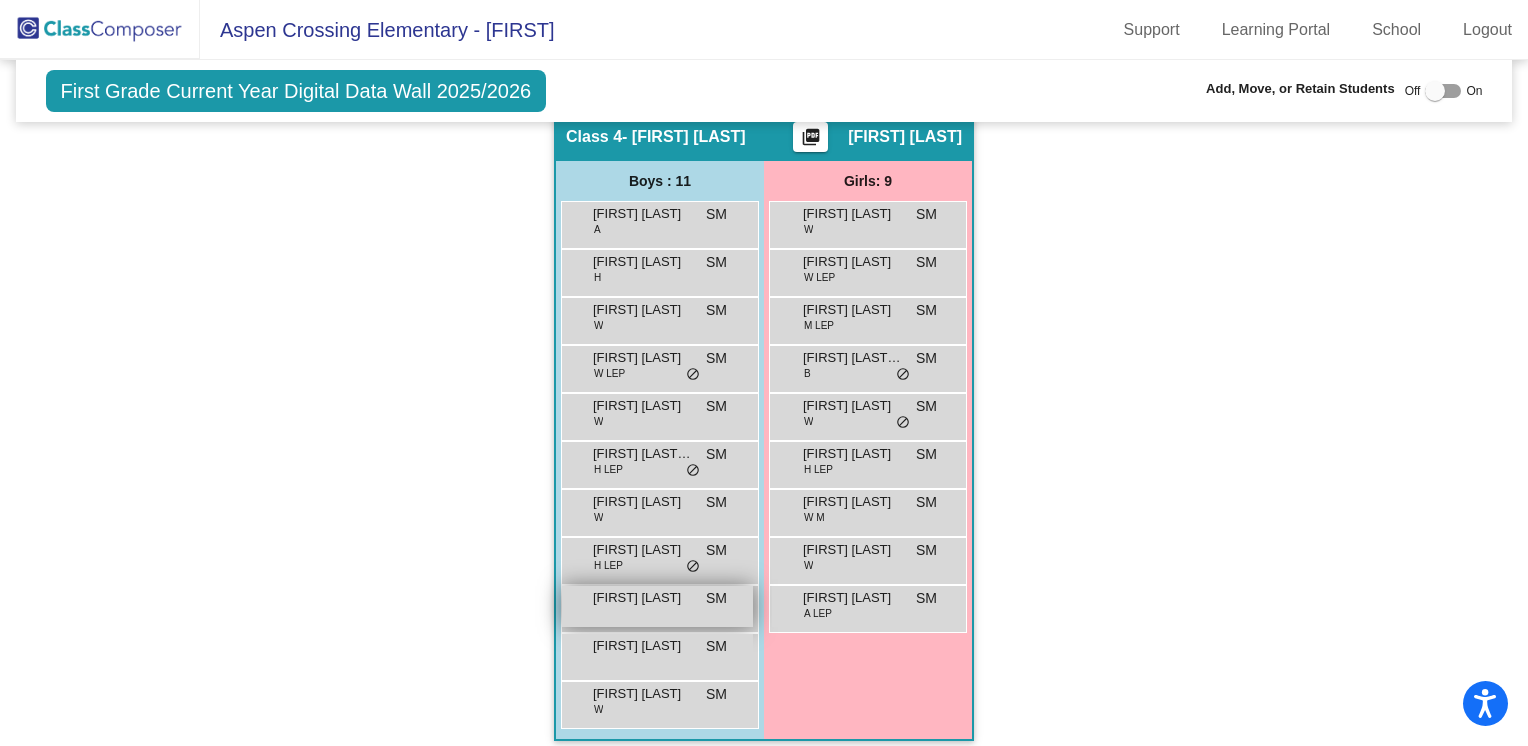 click on "[FIRST] [LAST]" at bounding box center (643, 598) 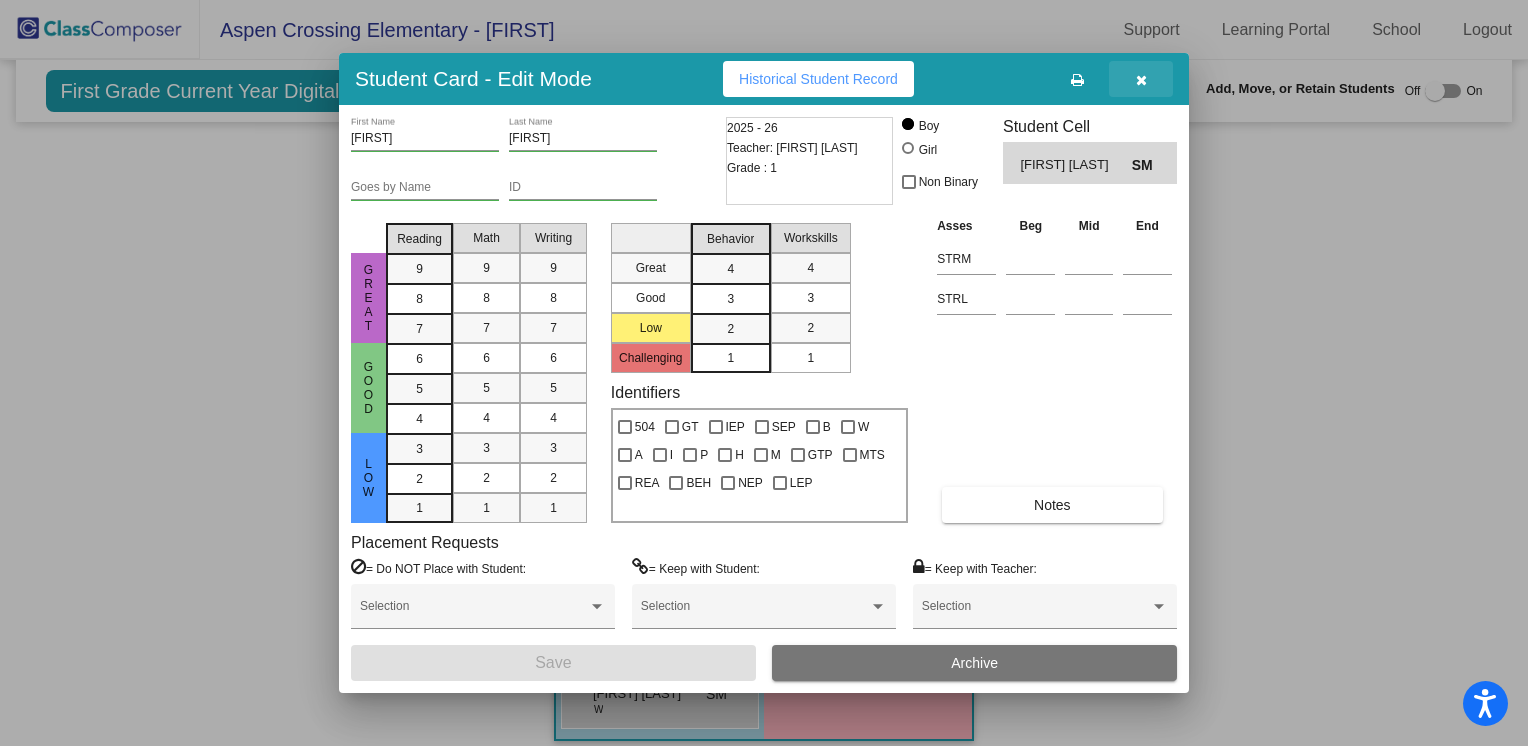 click at bounding box center [1141, 79] 